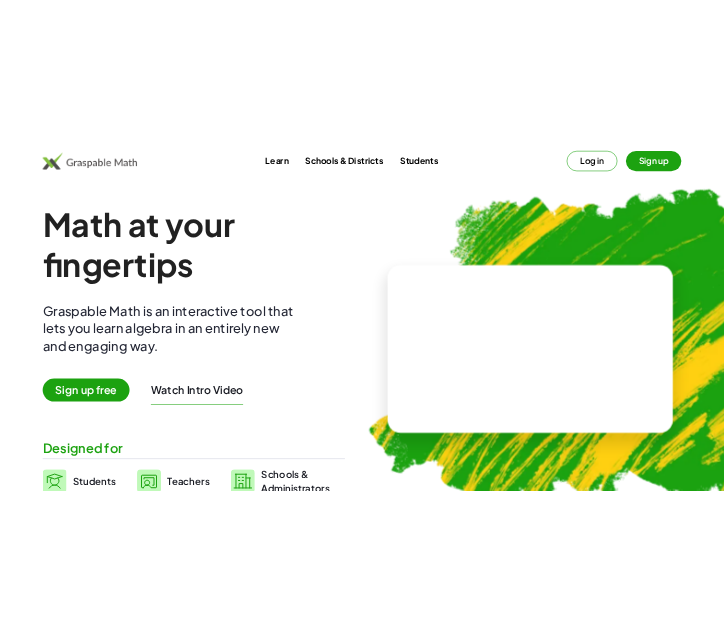 scroll, scrollTop: 0, scrollLeft: 0, axis: both 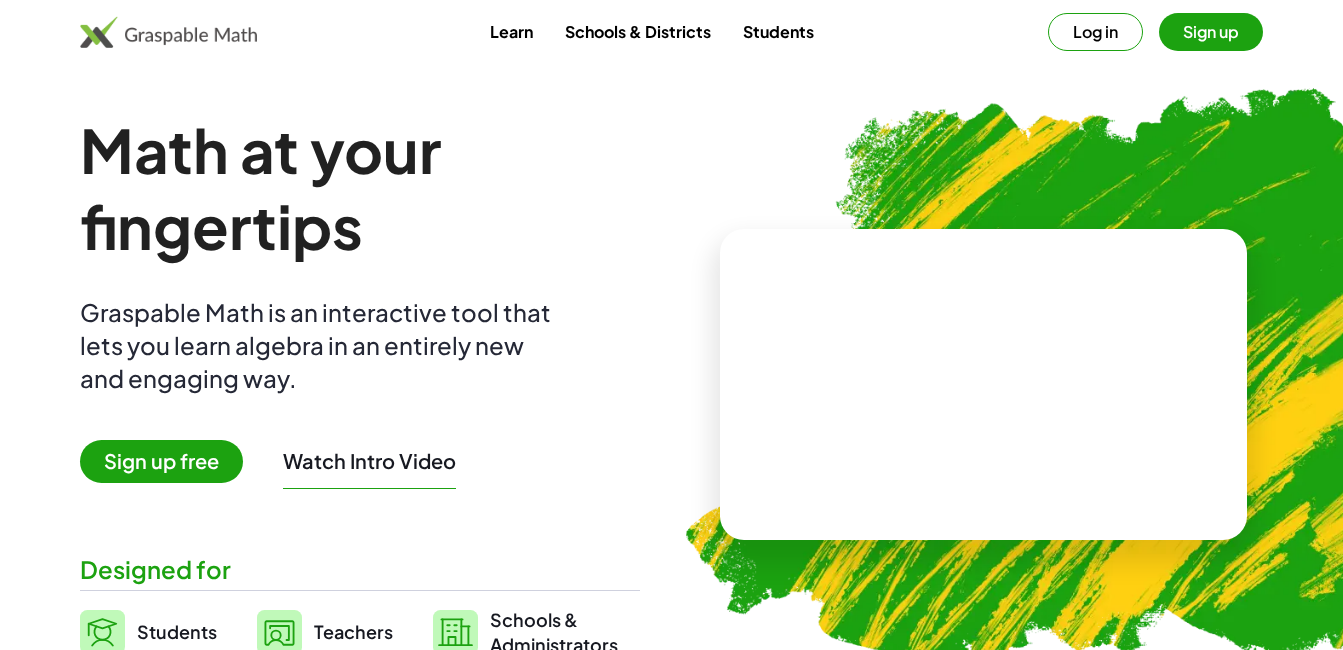 click on "Sign up free" at bounding box center [161, 461] 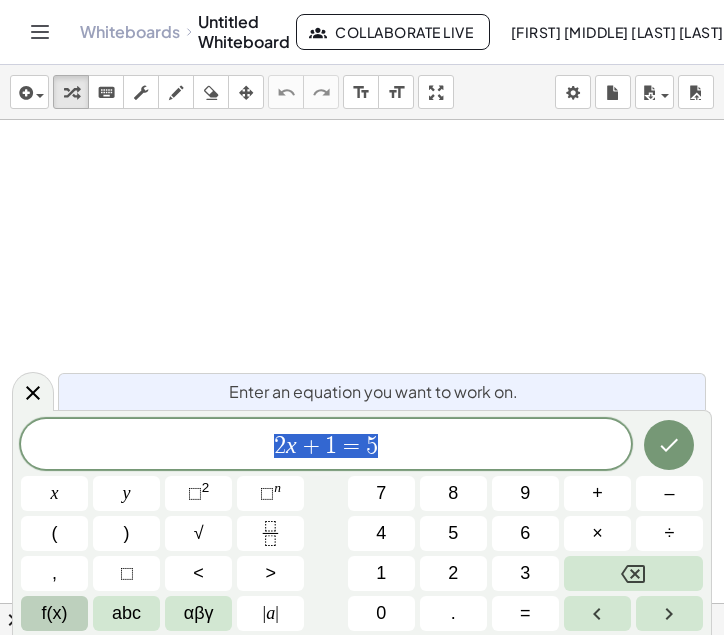 click on "f(x)" at bounding box center [55, 613] 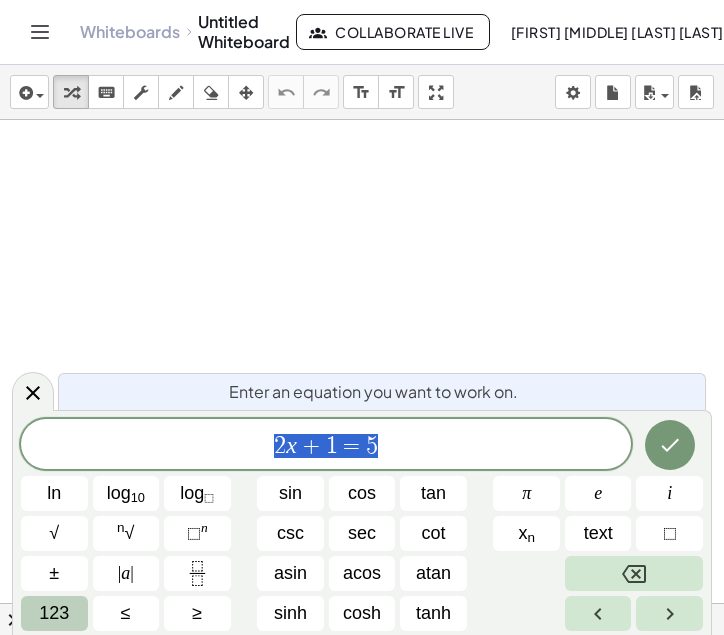 click on "123" at bounding box center [54, 613] 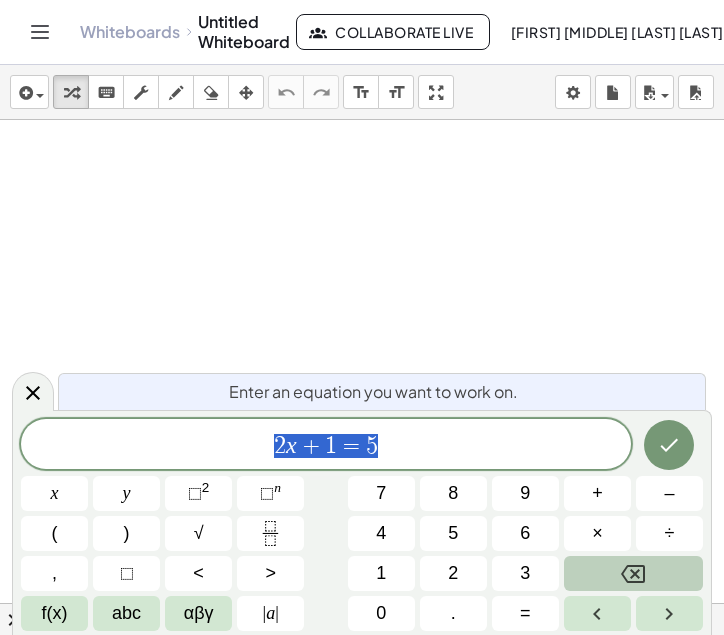 drag, startPoint x: 409, startPoint y: 444, endPoint x: 280, endPoint y: 448, distance: 129.062 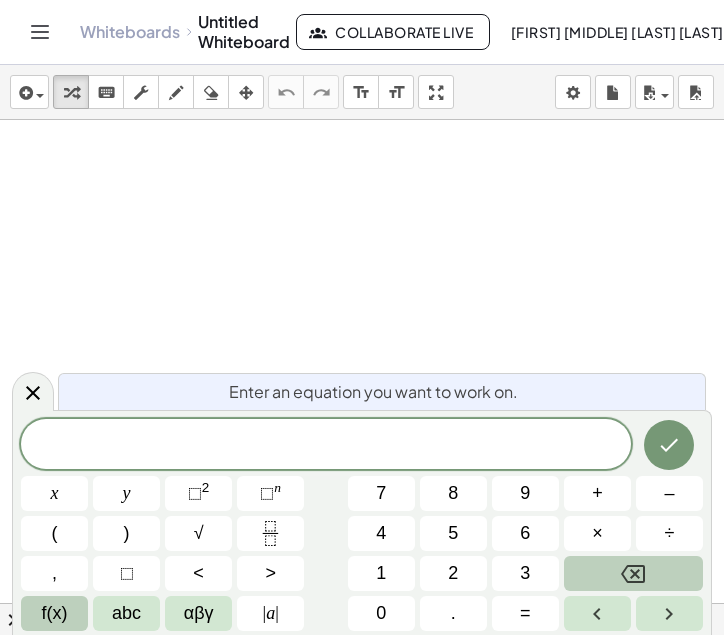 click on "f(x)" at bounding box center (55, 613) 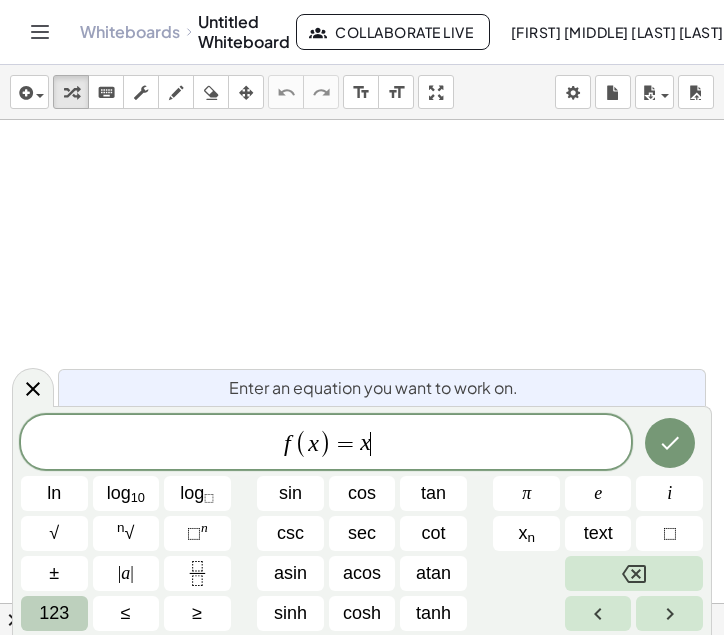 click on "123" at bounding box center (54, 613) 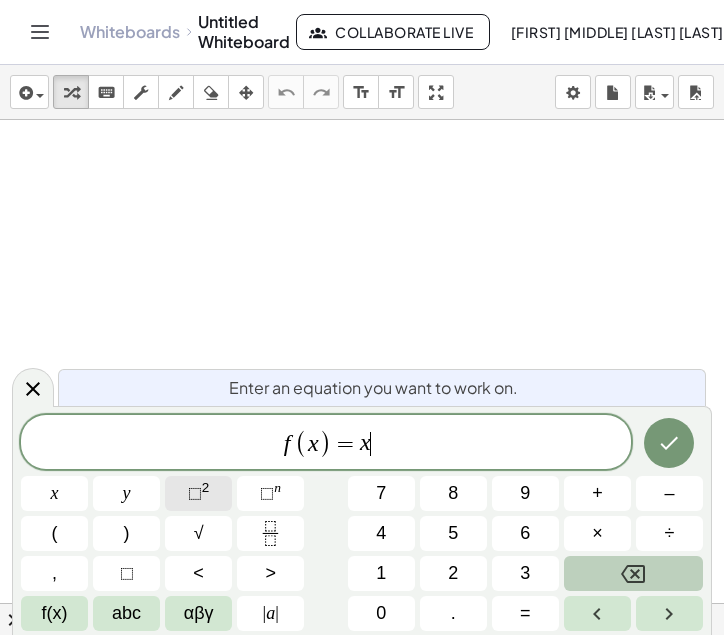 click on "⬚" at bounding box center (195, 493) 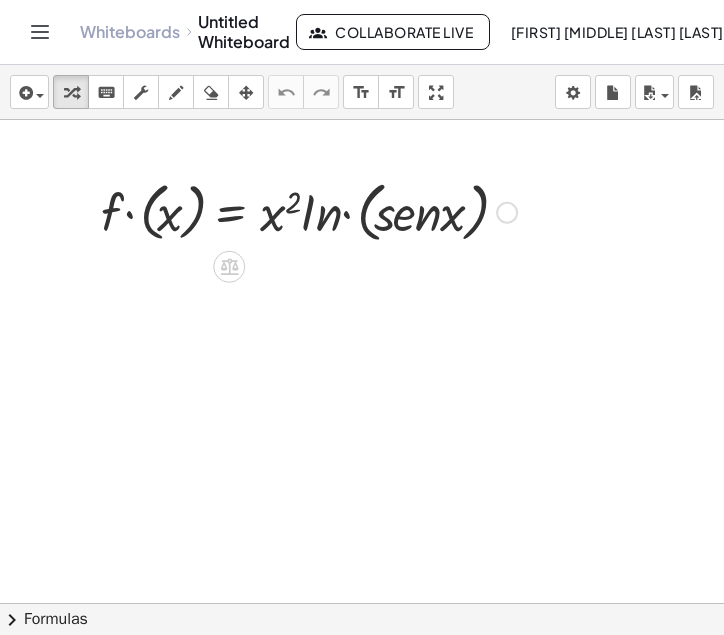click at bounding box center (309, 211) 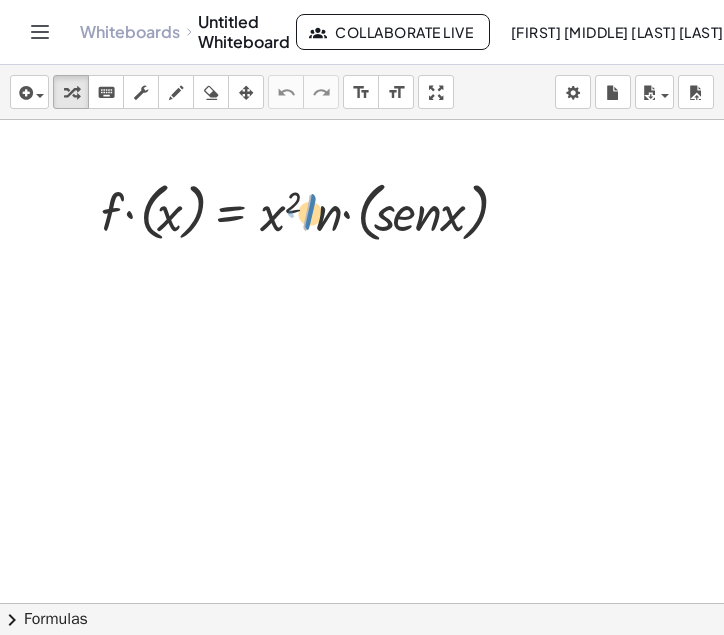 click at bounding box center [309, 211] 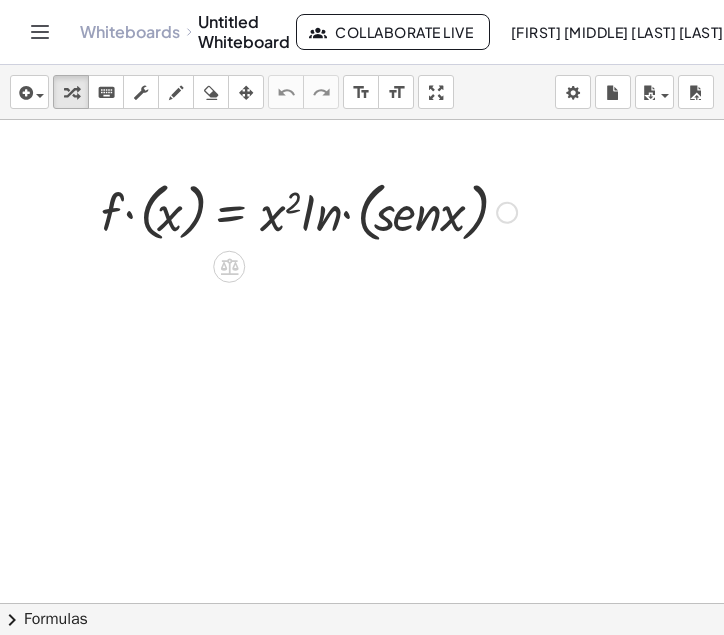 click at bounding box center [507, 213] 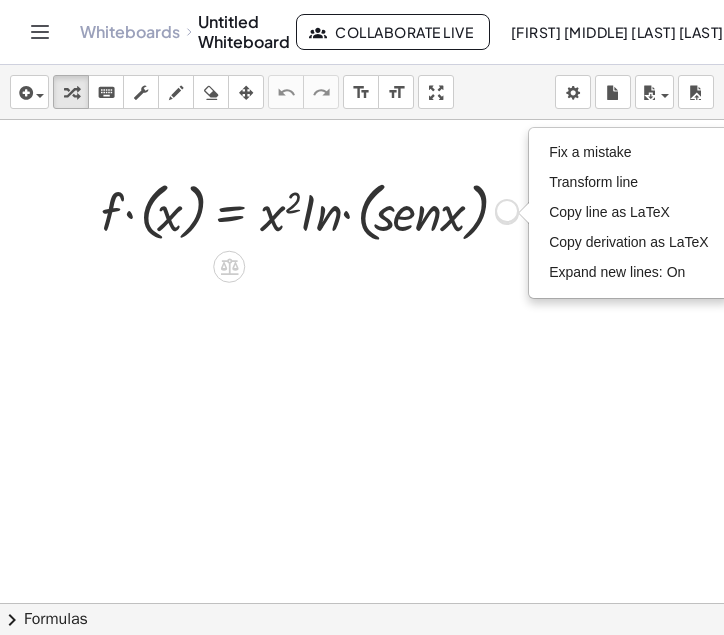 drag, startPoint x: 504, startPoint y: 209, endPoint x: 495, endPoint y: 204, distance: 10.29563 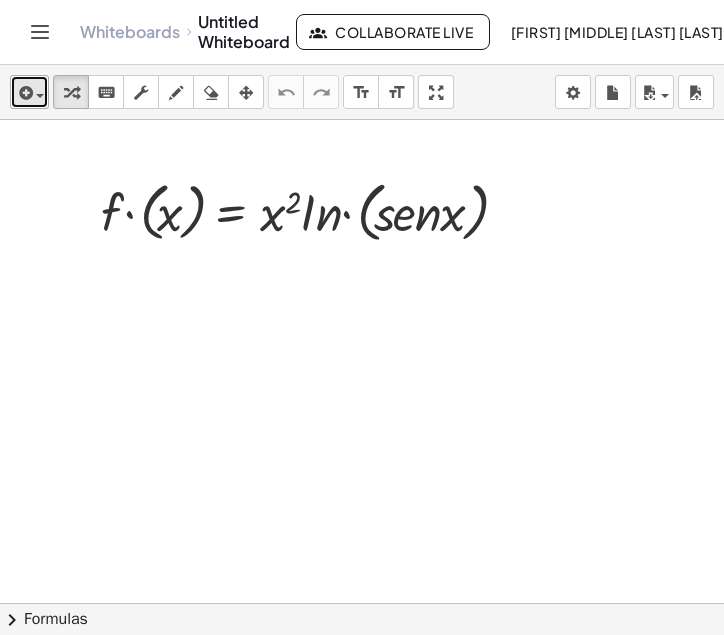 click at bounding box center [29, 92] 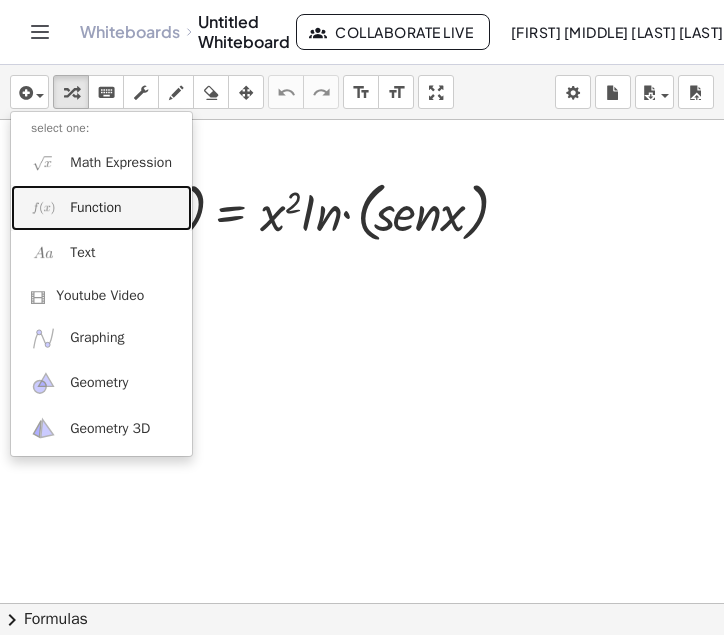 click on "Function" at bounding box center (95, 208) 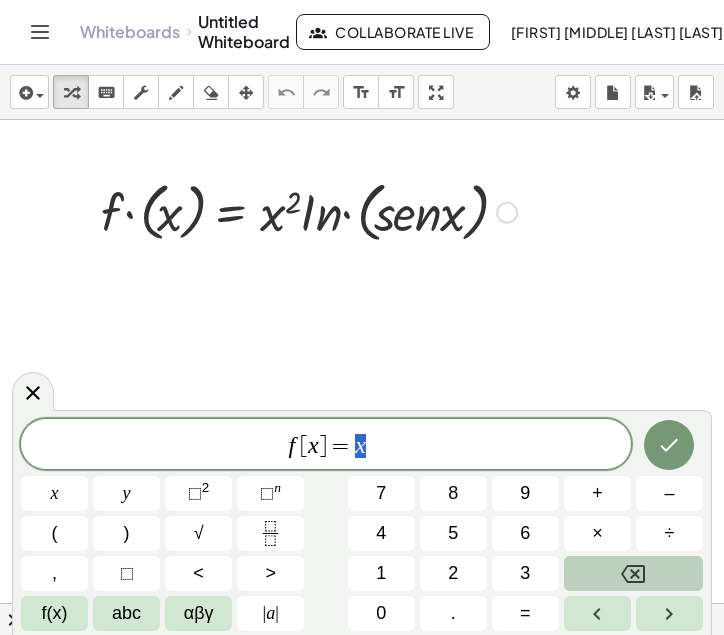click at bounding box center [309, 211] 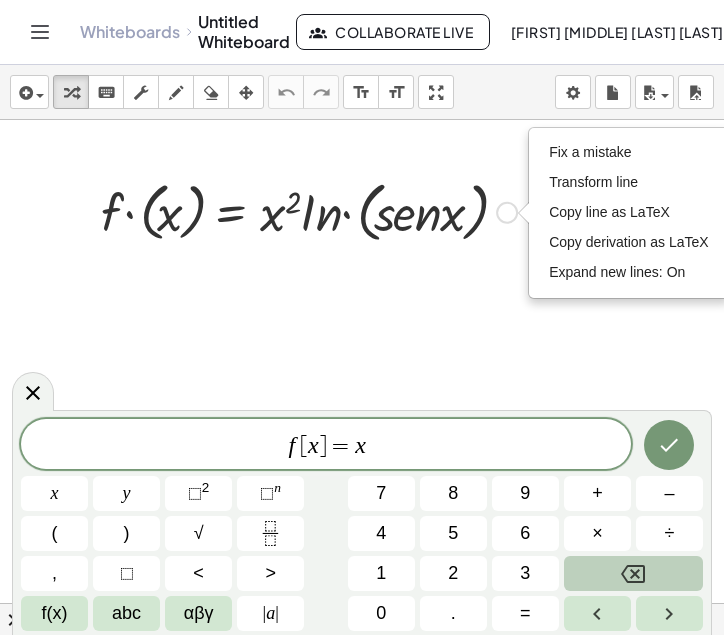 drag, startPoint x: 507, startPoint y: 219, endPoint x: 508, endPoint y: 138, distance: 81.00617 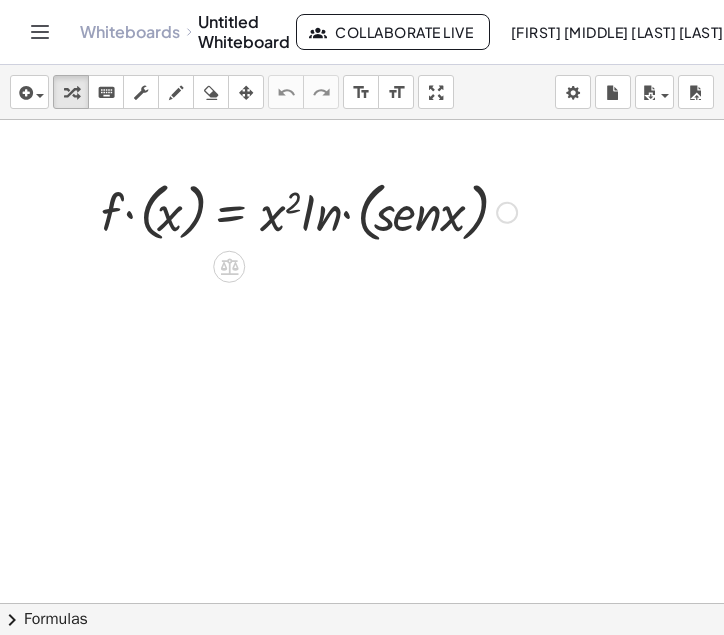 click on "Fix a mistake Transform line Copy line as LaTeX Copy derivation as LaTeX Expand new lines: On" at bounding box center (507, 213) 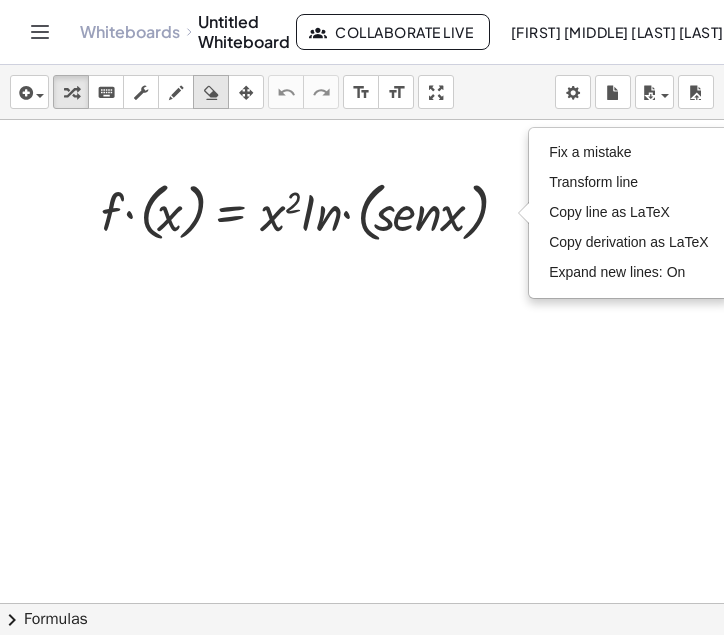 click at bounding box center (211, 93) 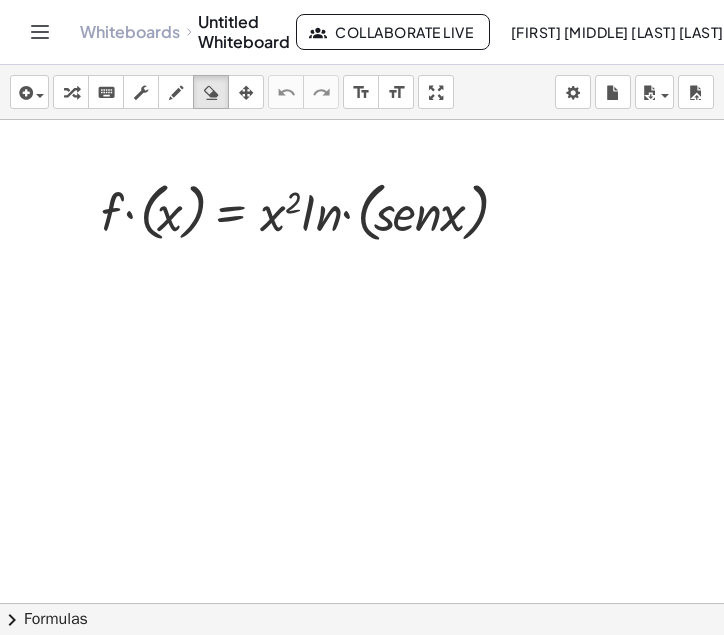 click at bounding box center [362, 663] 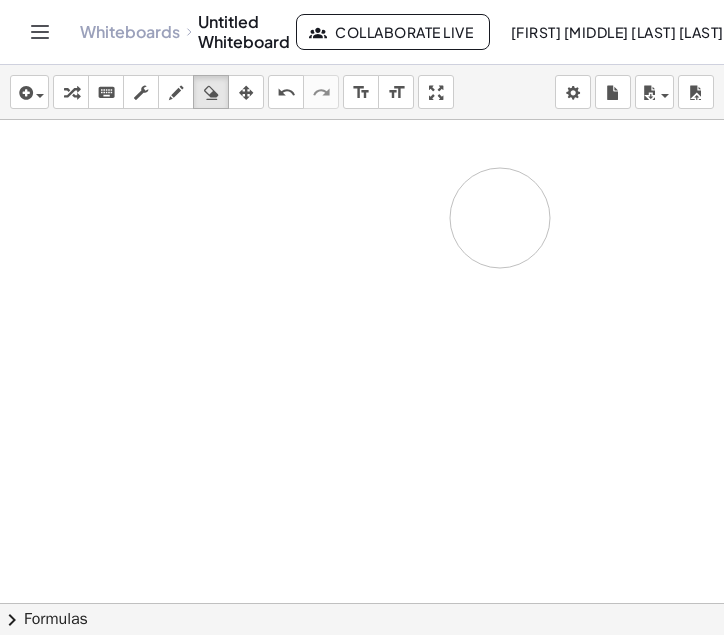 drag, startPoint x: 400, startPoint y: 210, endPoint x: 500, endPoint y: 218, distance: 100.31949 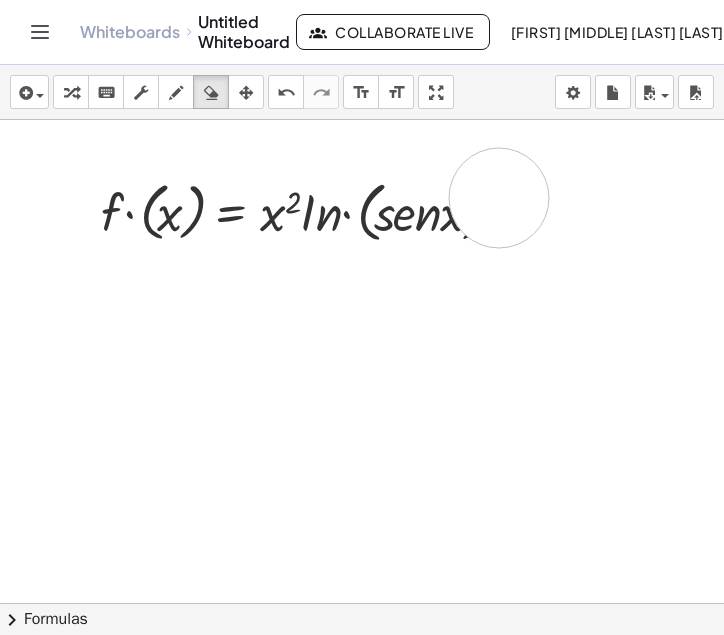 click at bounding box center [362, 663] 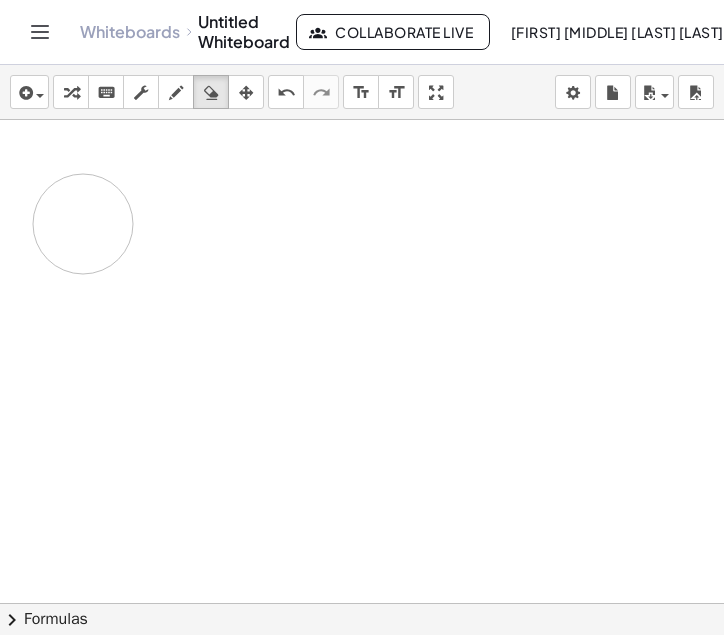 drag, startPoint x: 509, startPoint y: 210, endPoint x: 83, endPoint y: 224, distance: 426.22998 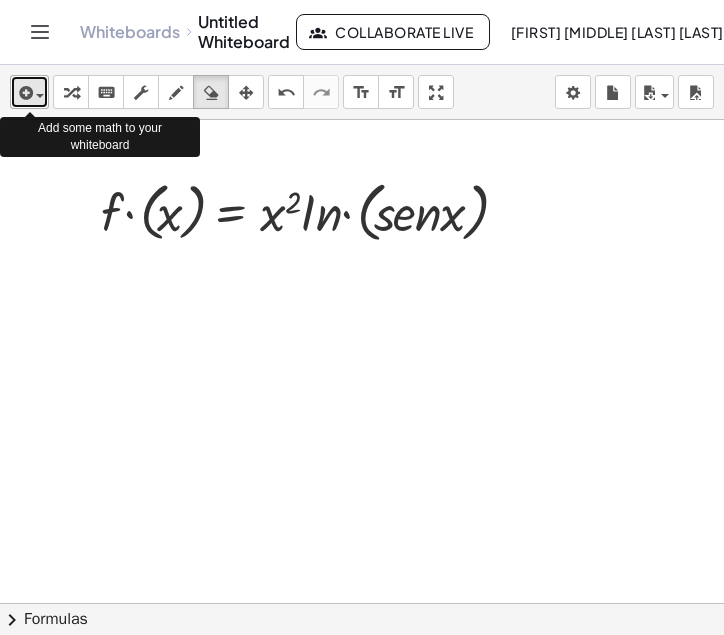 click at bounding box center (24, 93) 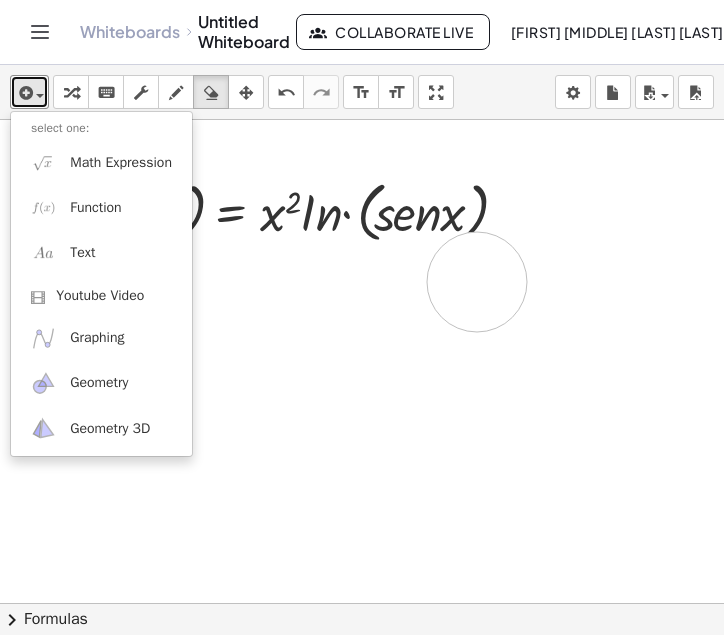 click at bounding box center (362, 663) 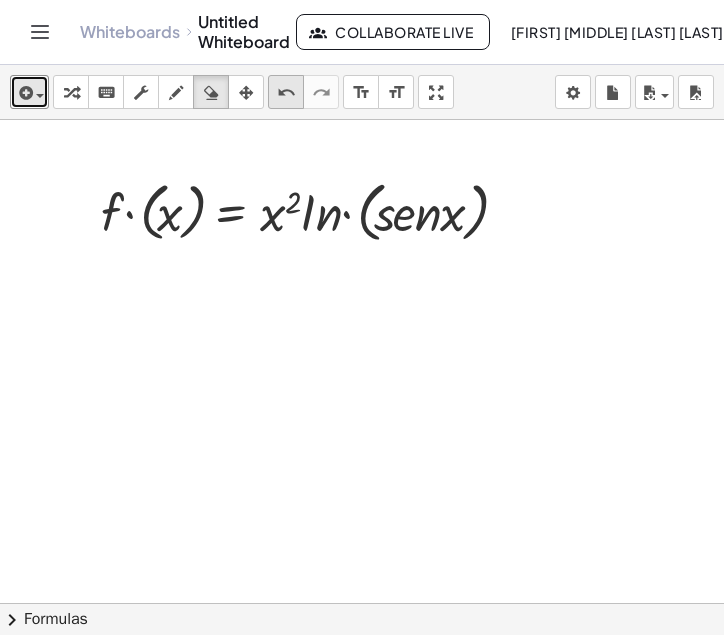 click on "undo" at bounding box center [286, 93] 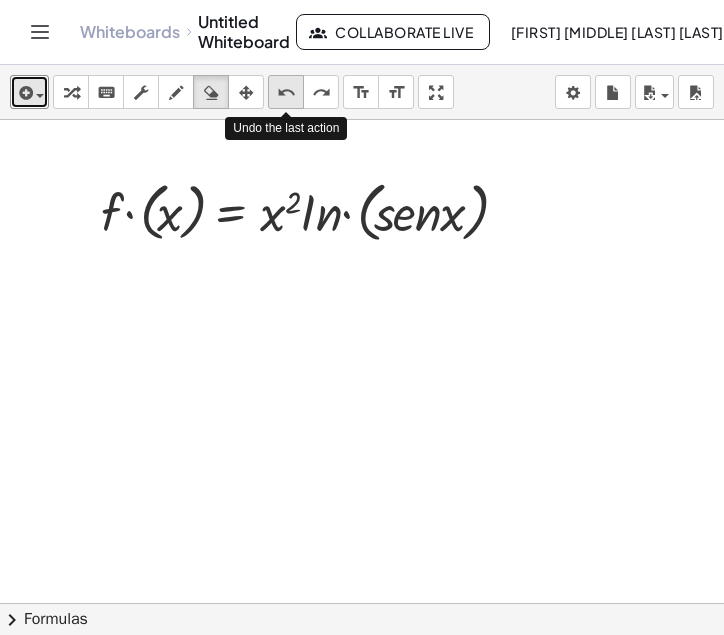 click on "undo" at bounding box center [286, 93] 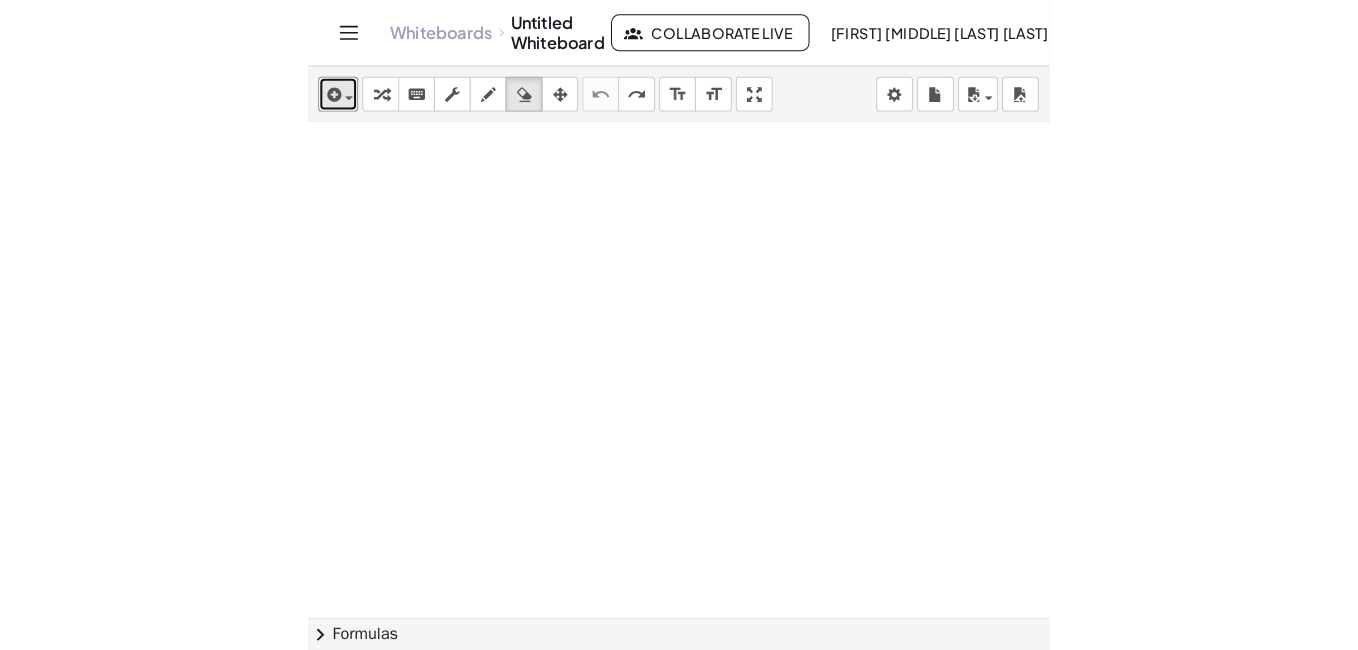 scroll, scrollTop: 0, scrollLeft: 0, axis: both 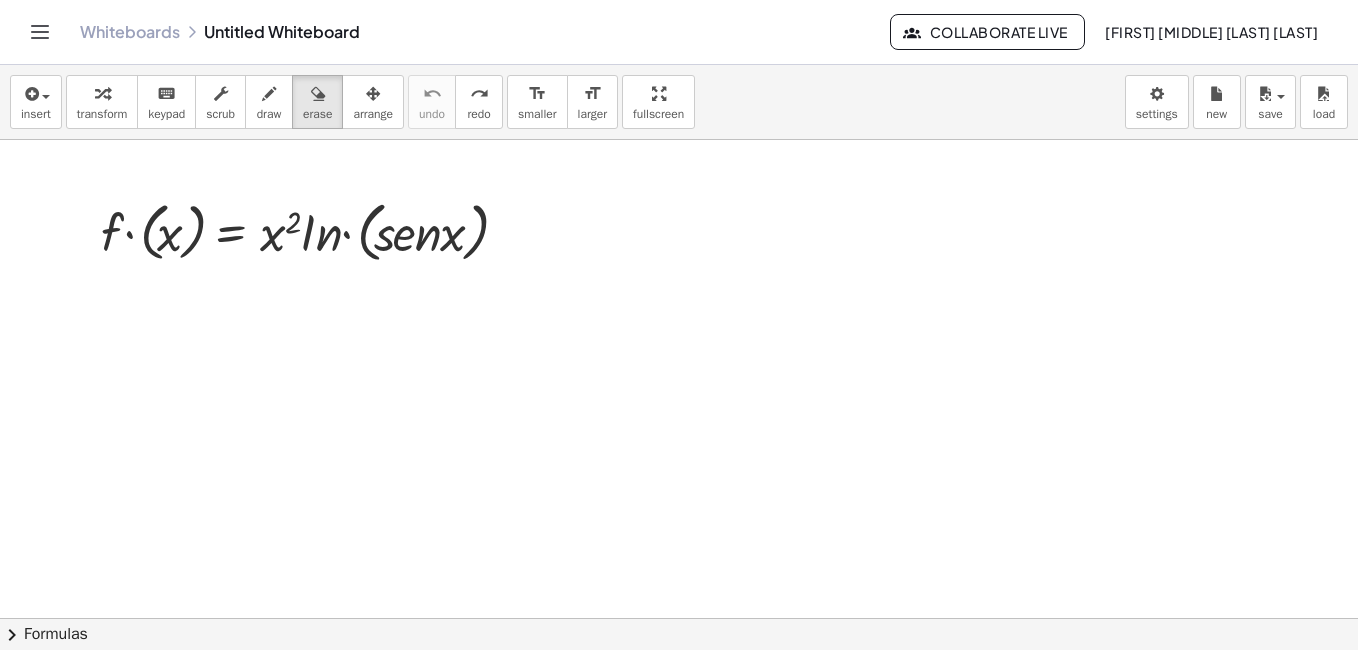 drag, startPoint x: 205, startPoint y: 226, endPoint x: 182, endPoint y: 239, distance: 26.41969 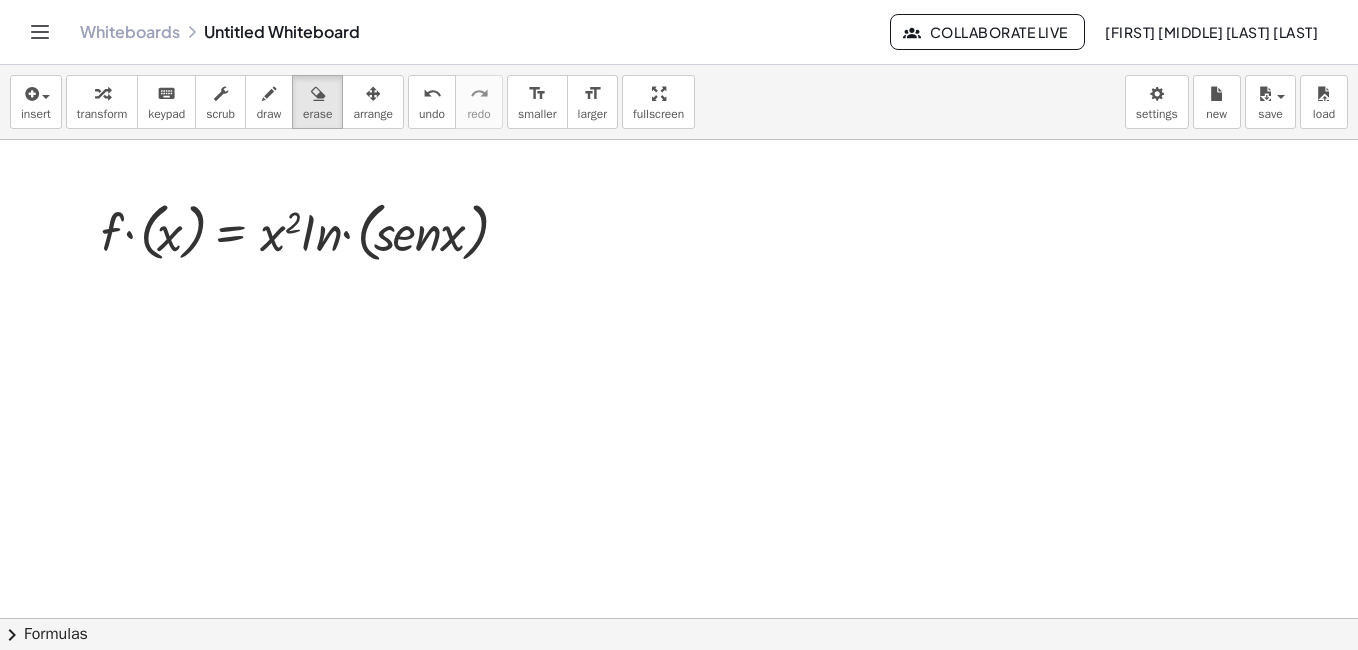 click at bounding box center [679, 618] 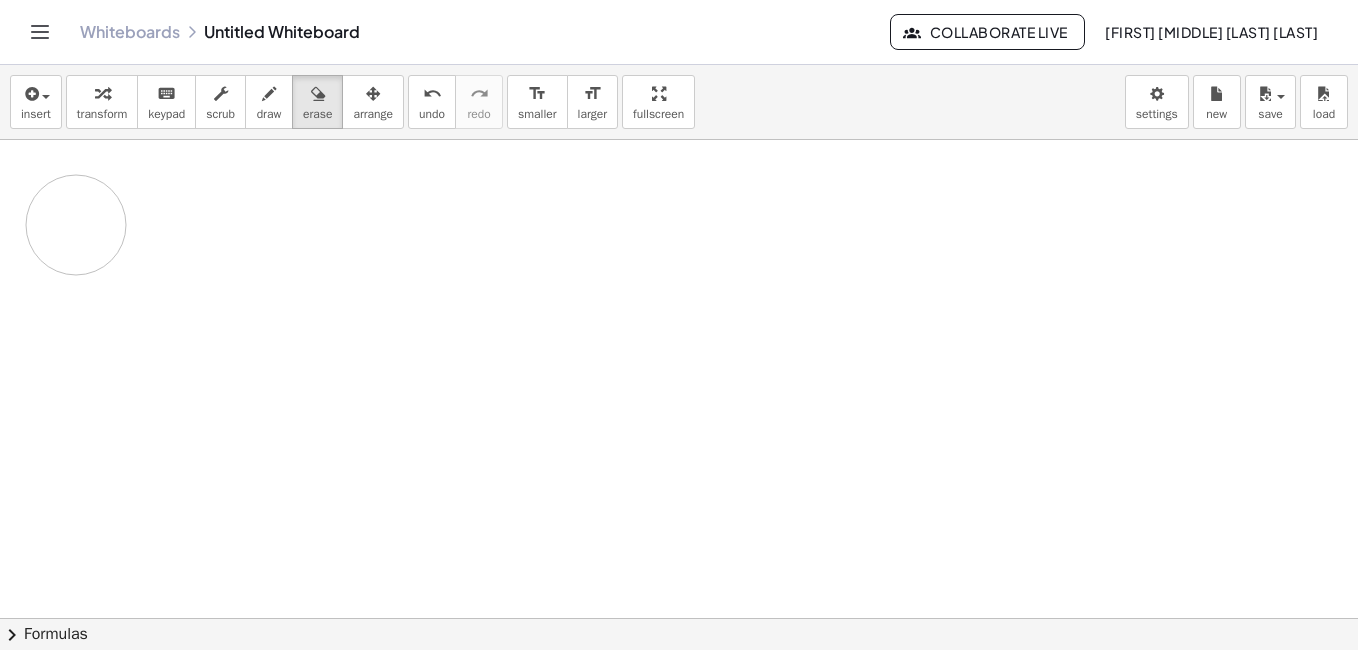 drag, startPoint x: 457, startPoint y: 241, endPoint x: 76, endPoint y: 225, distance: 381.33582 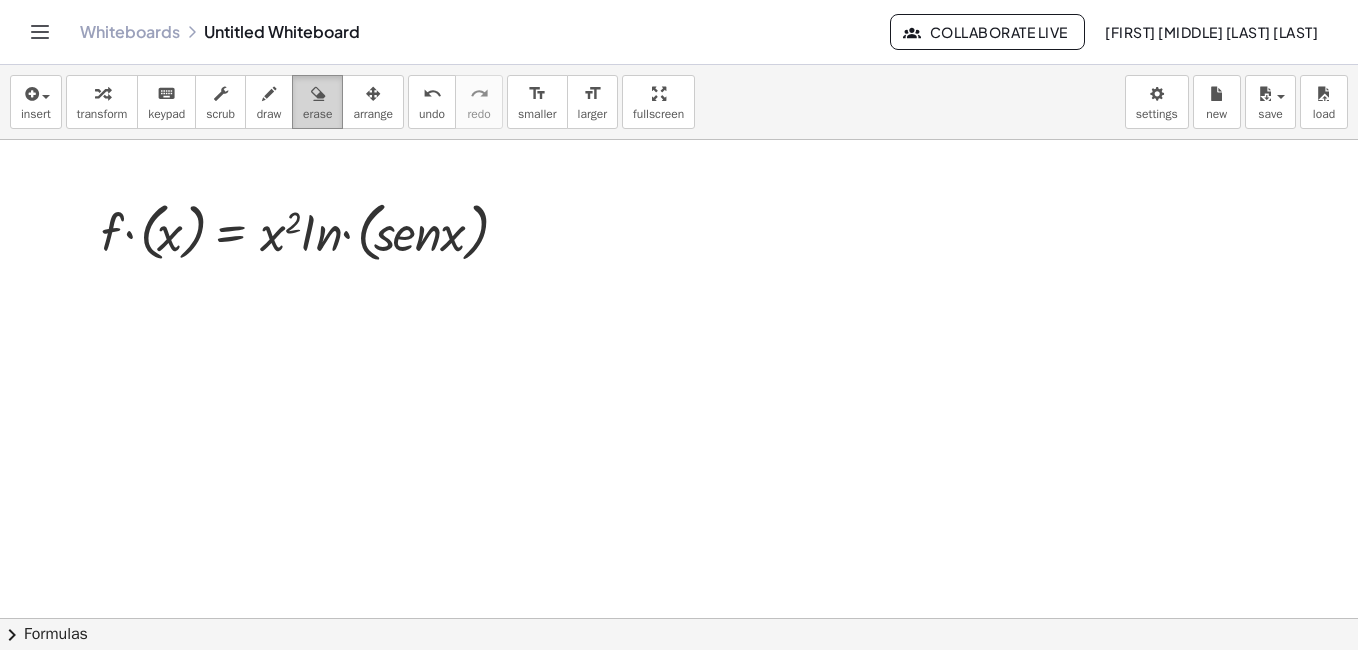 click on "erase" at bounding box center [317, 114] 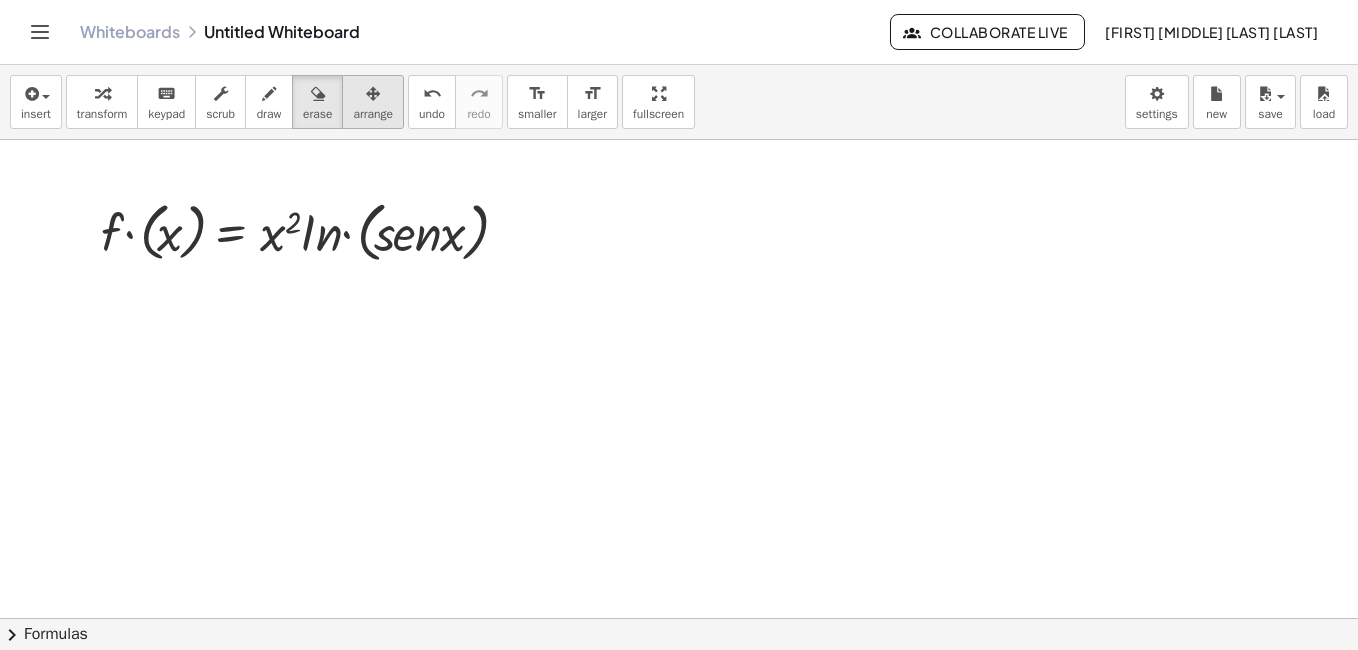 click on "arrange" at bounding box center (373, 114) 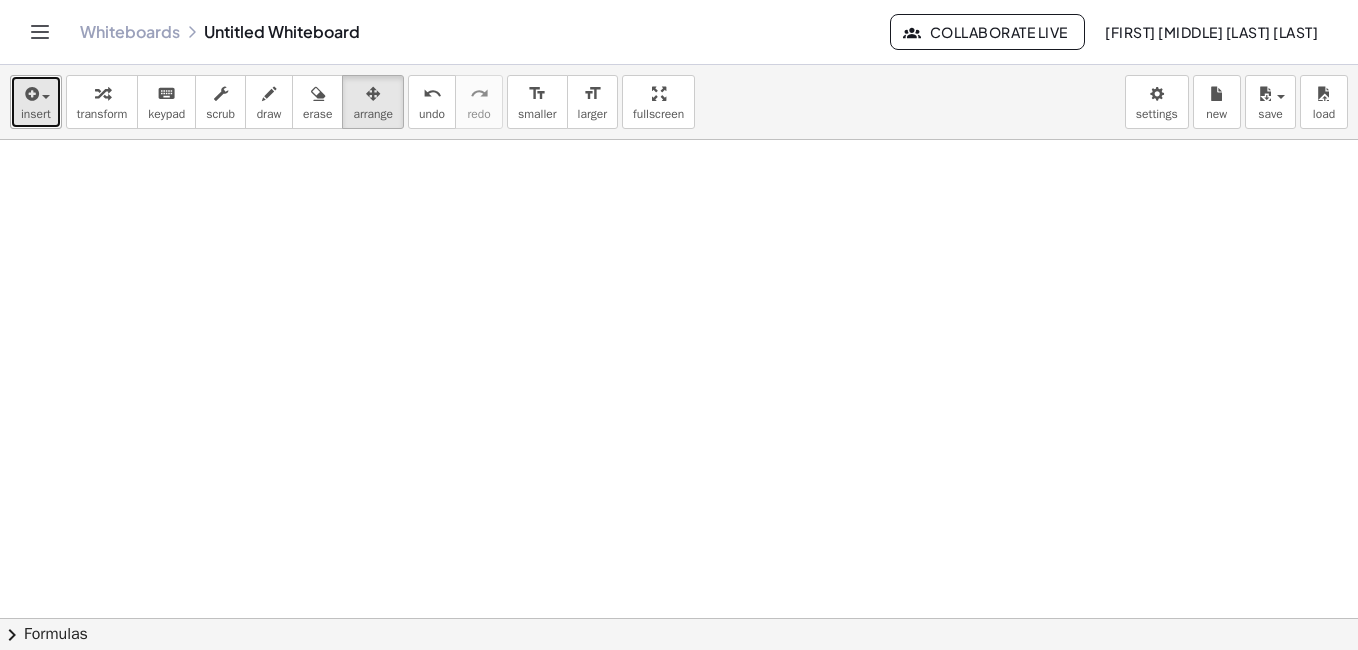 click at bounding box center (36, 93) 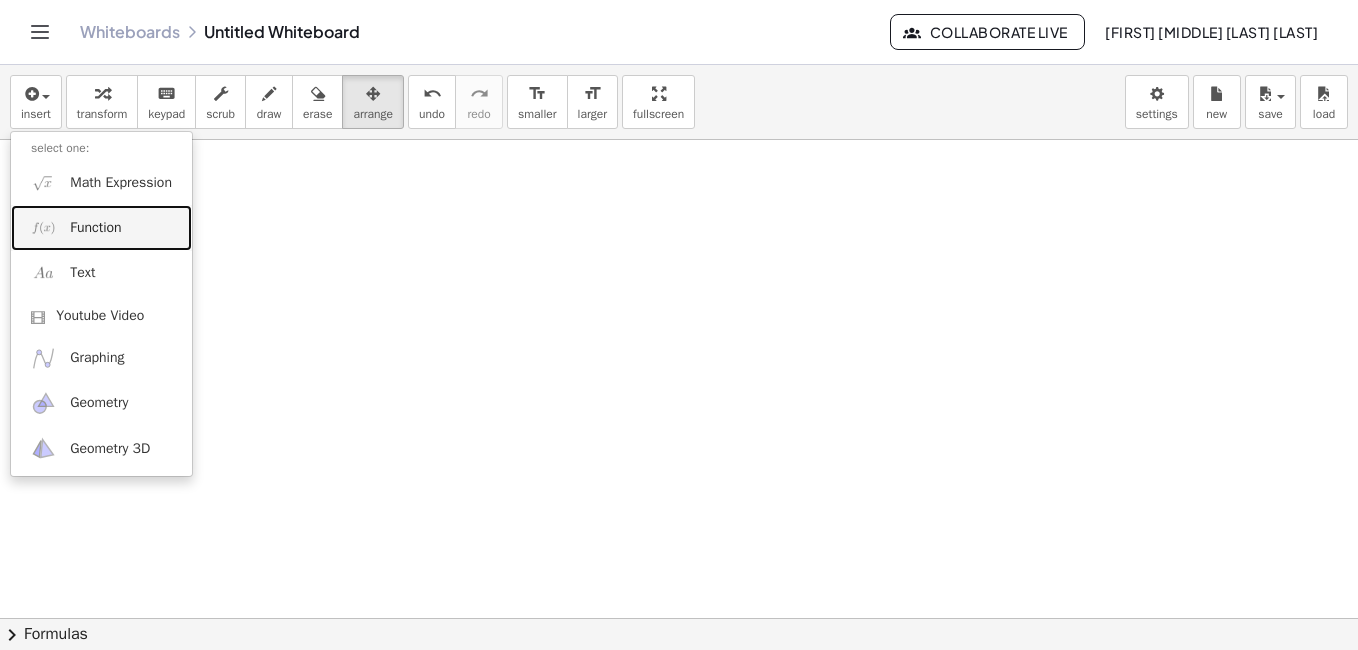 click on "Function" at bounding box center [95, 228] 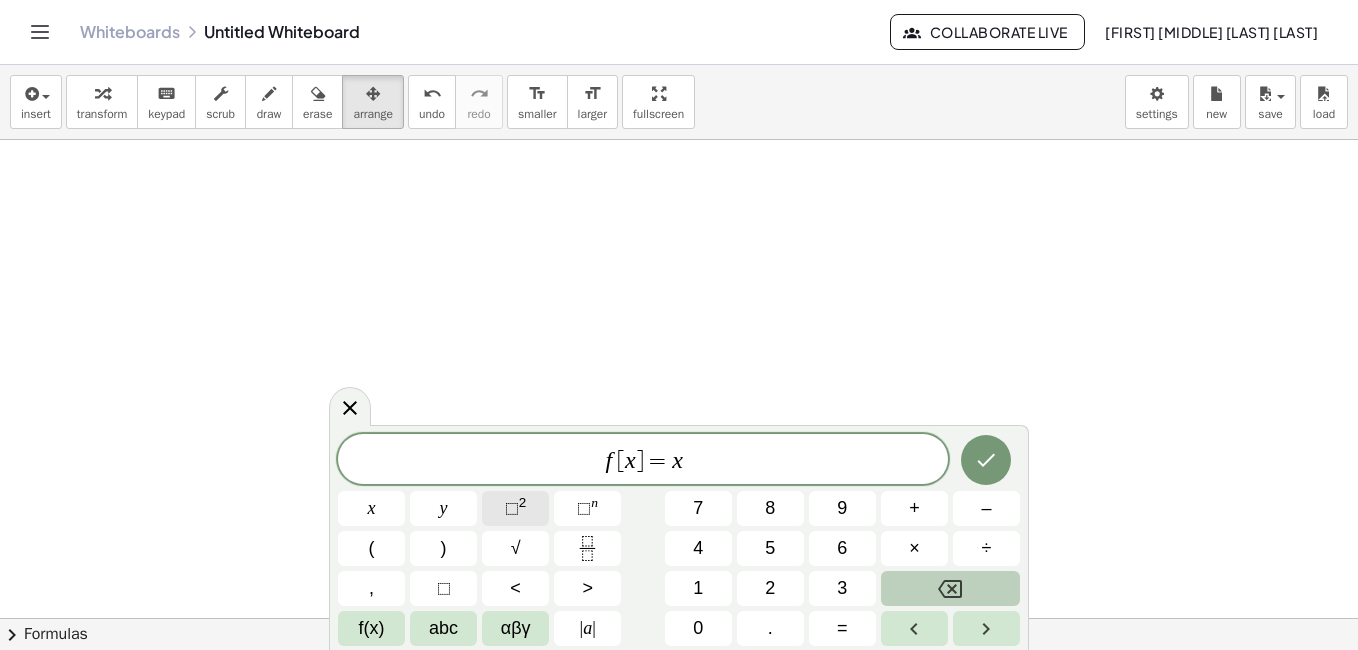 click on "⬚ 2" 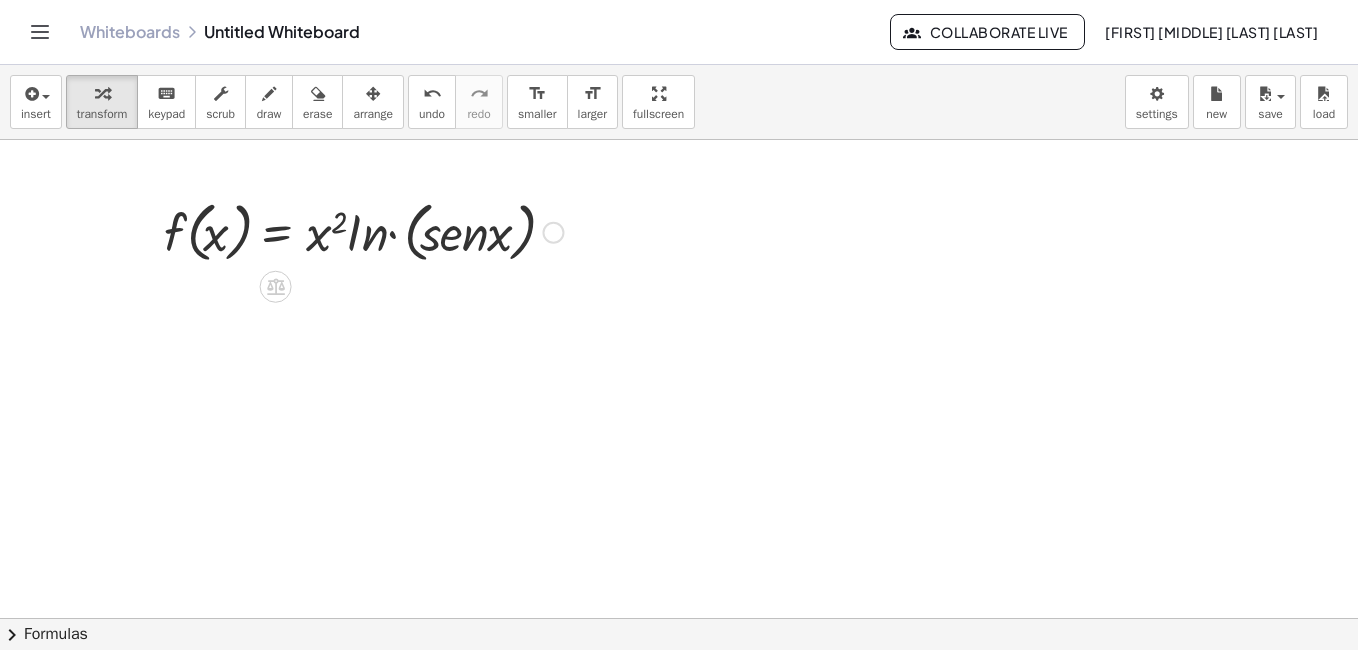 click at bounding box center (553, 233) 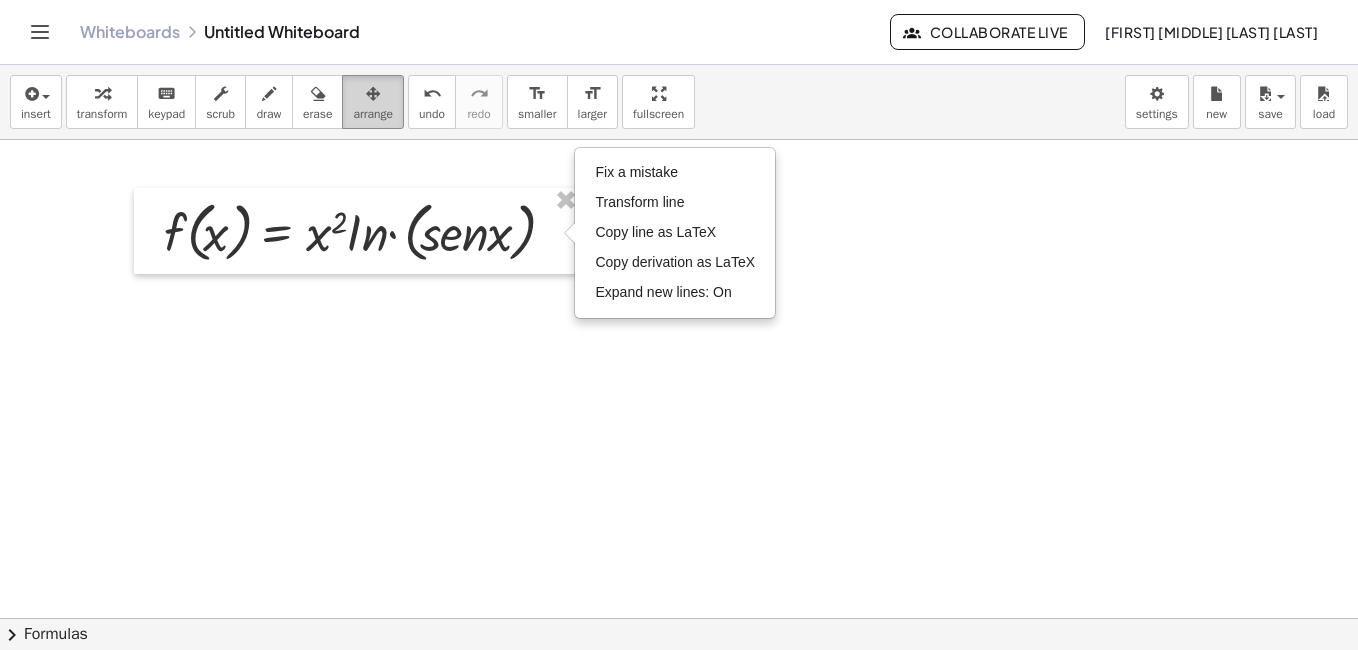 click on "arrange" at bounding box center (373, 114) 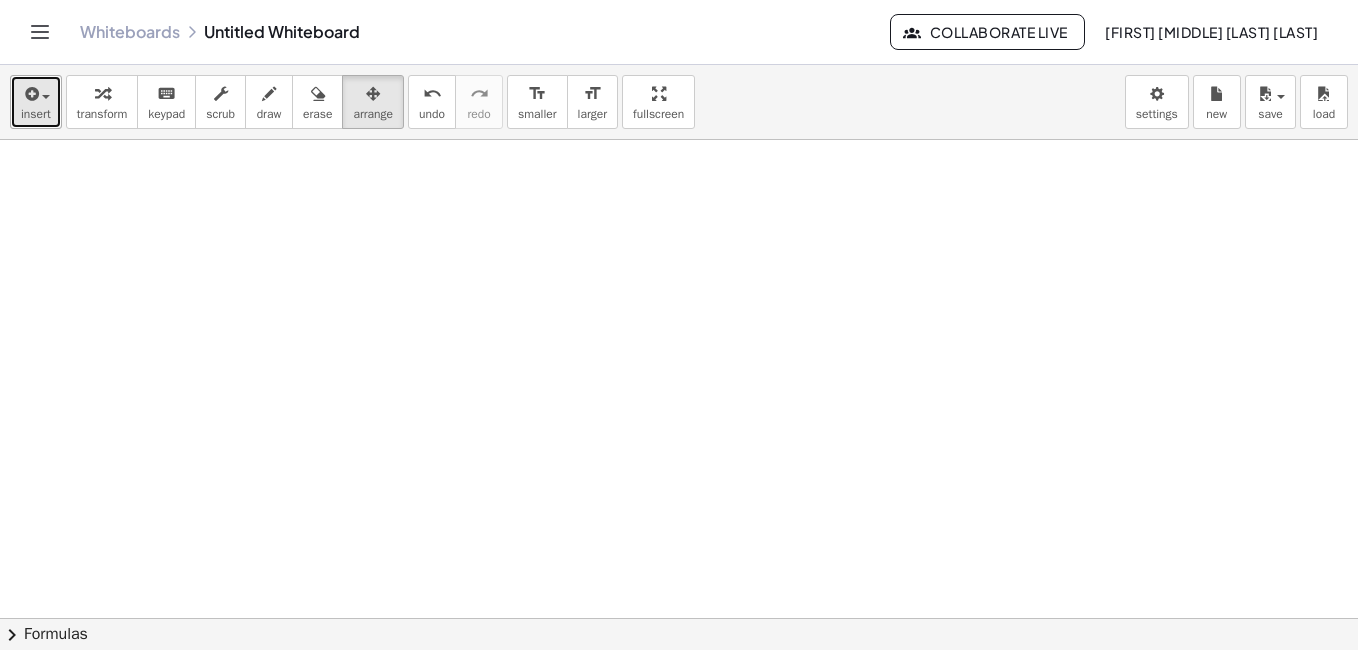 click on "insert" at bounding box center [36, 114] 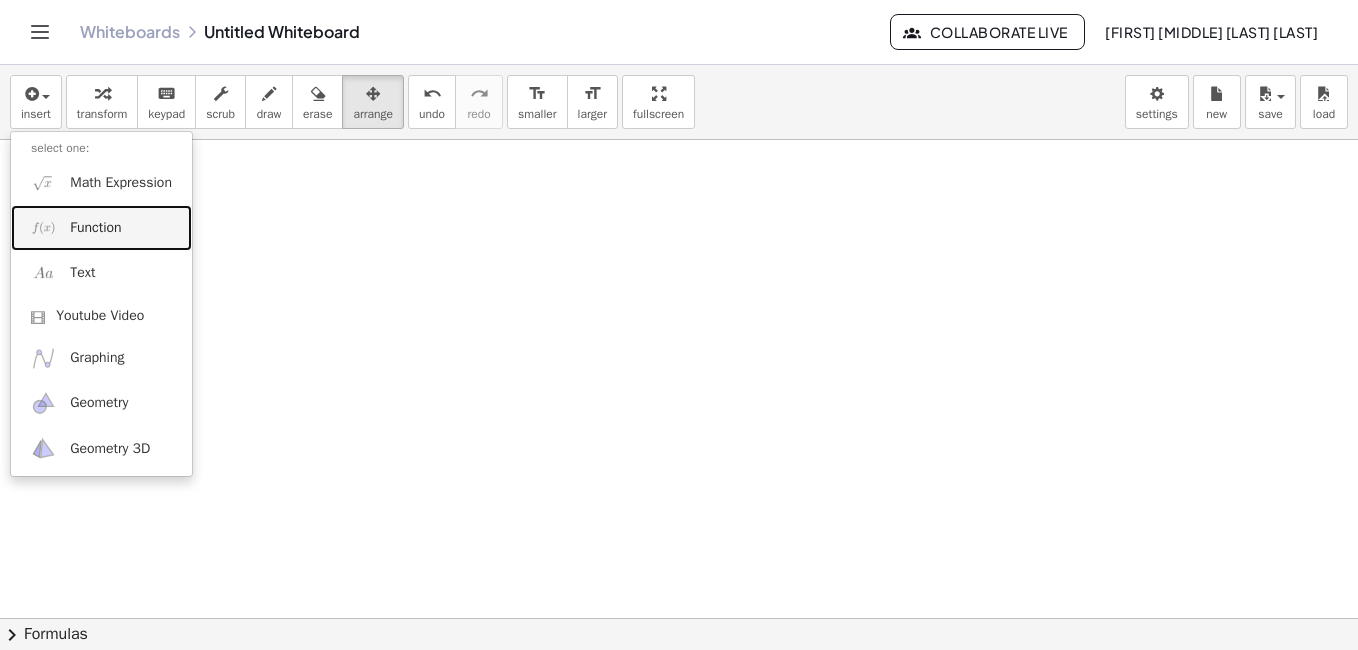 click on "Function" at bounding box center [95, 228] 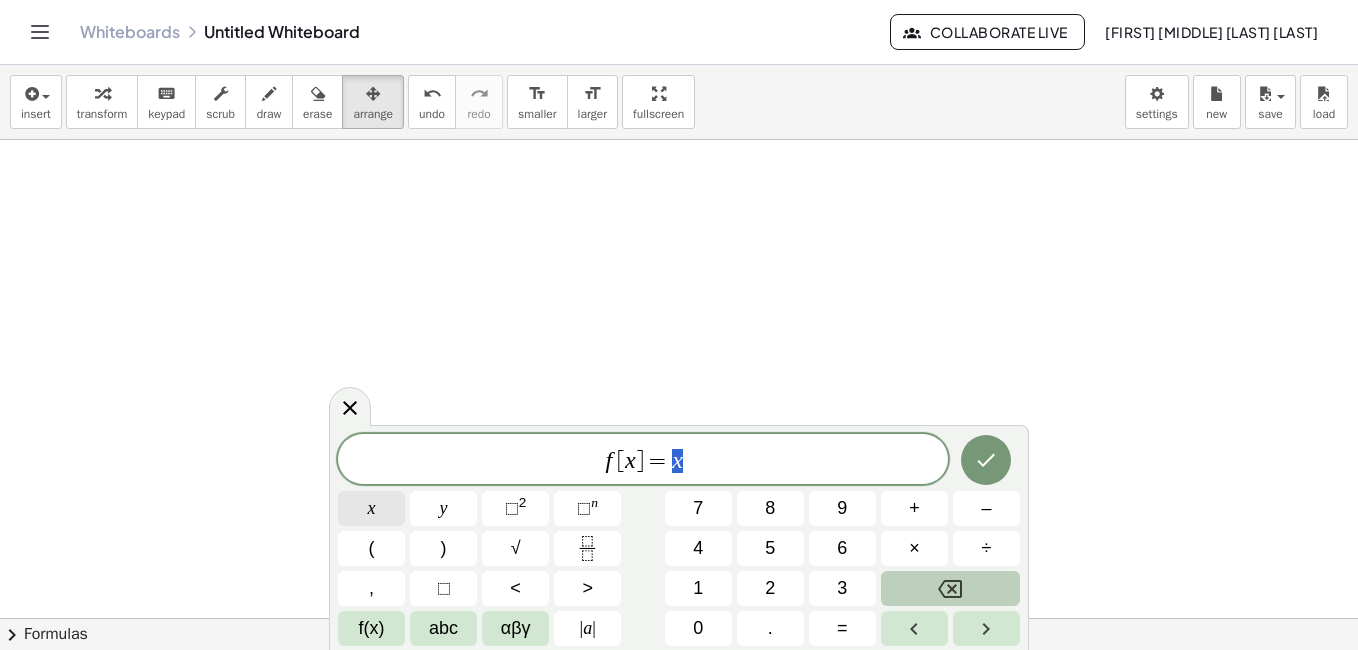 click on "x" at bounding box center (371, 508) 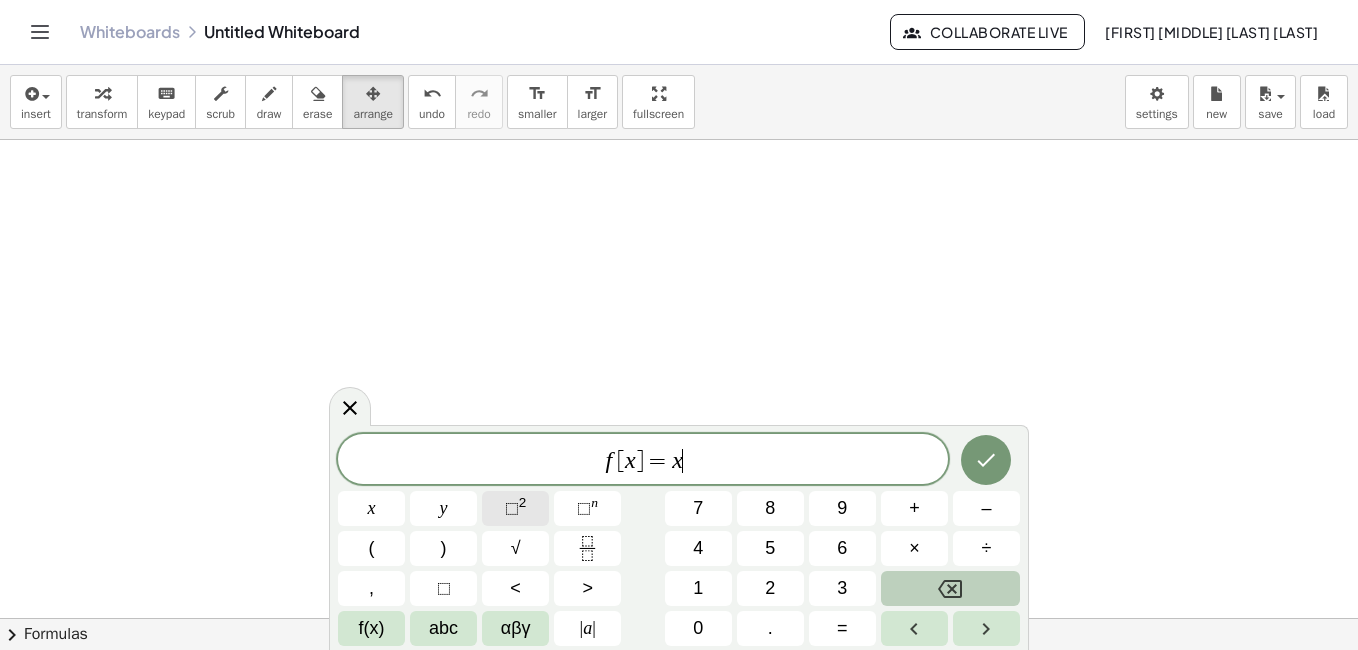 click on "⬚" at bounding box center [512, 508] 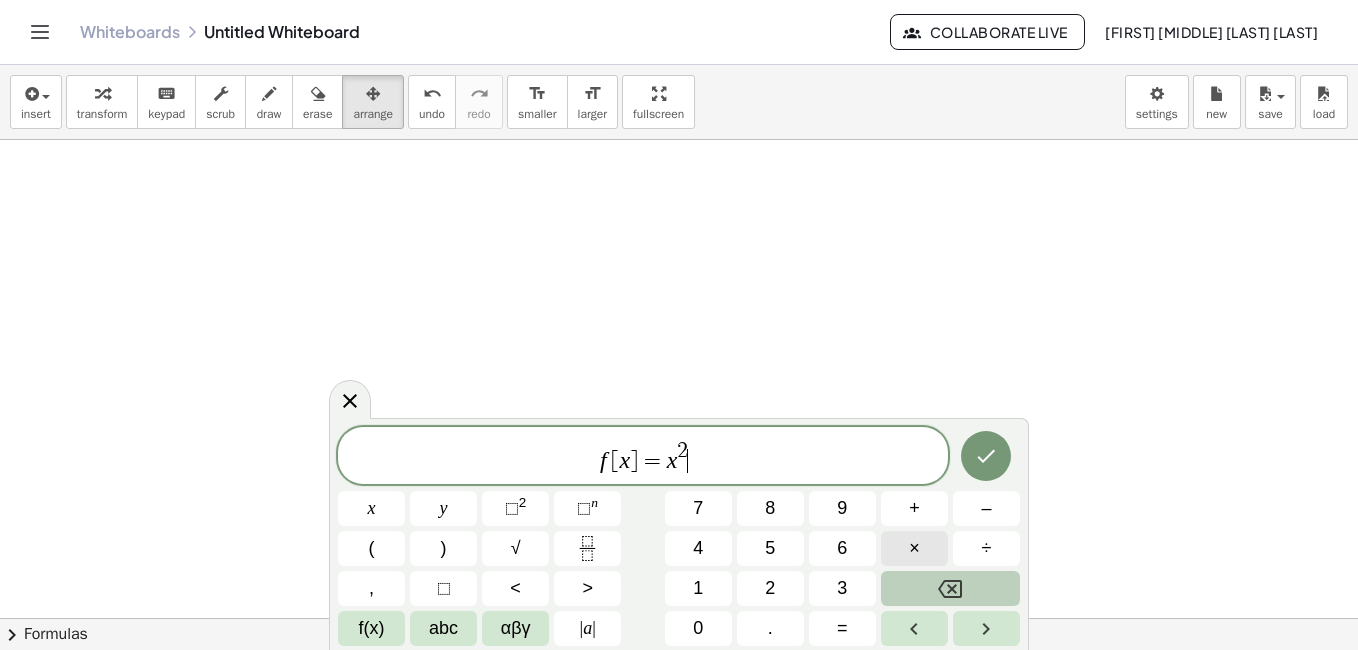 click on "×" at bounding box center [914, 548] 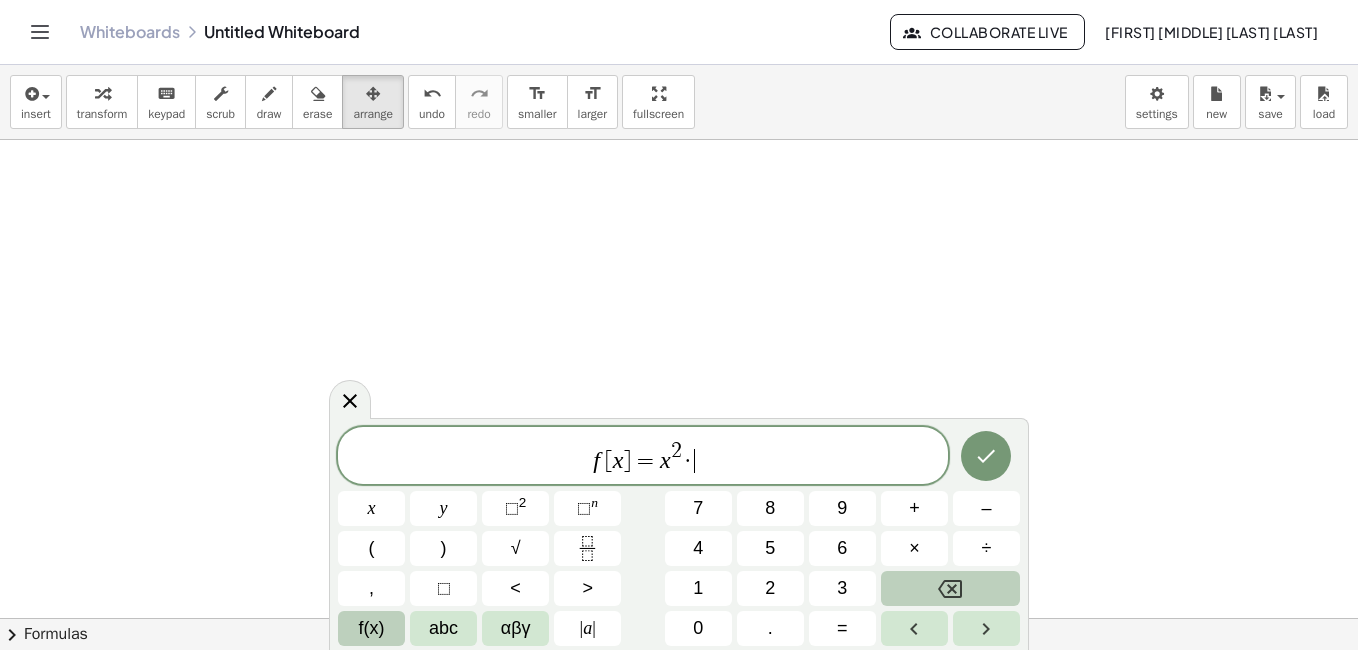 click on "f(x)" at bounding box center [371, 628] 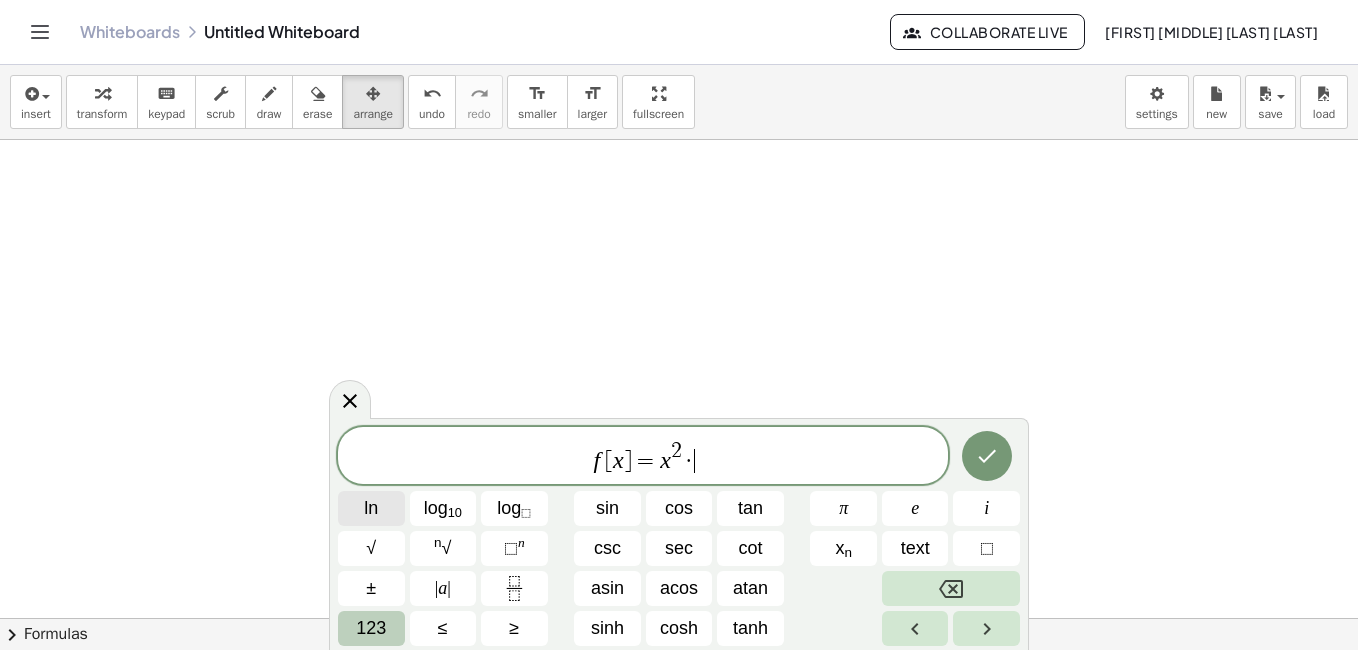 click on "ln" at bounding box center [371, 508] 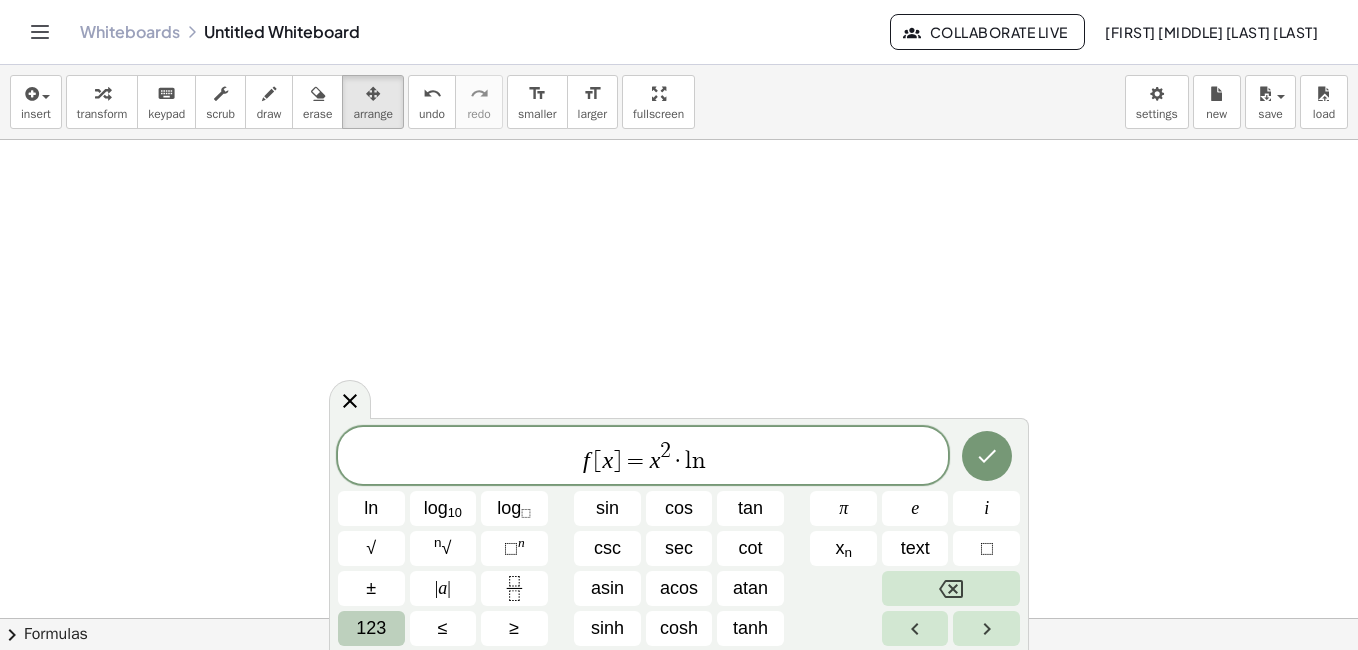 click on "123" at bounding box center (371, 628) 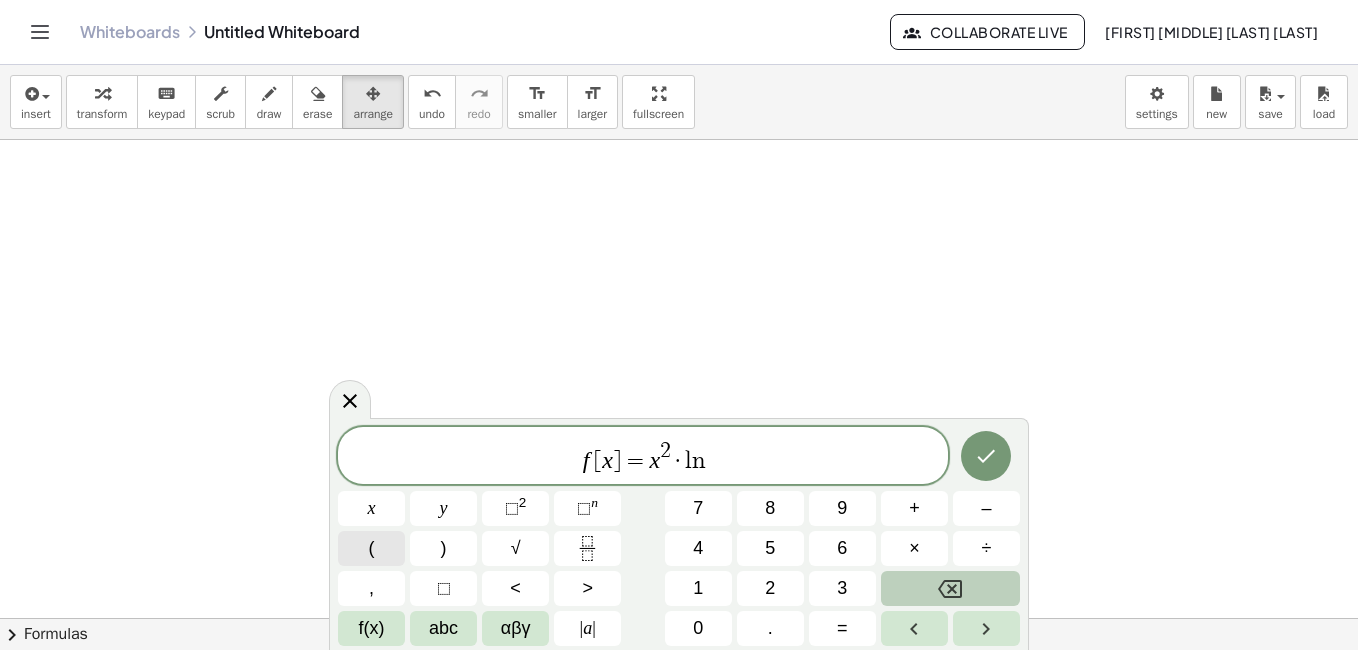 click on "(" at bounding box center (371, 548) 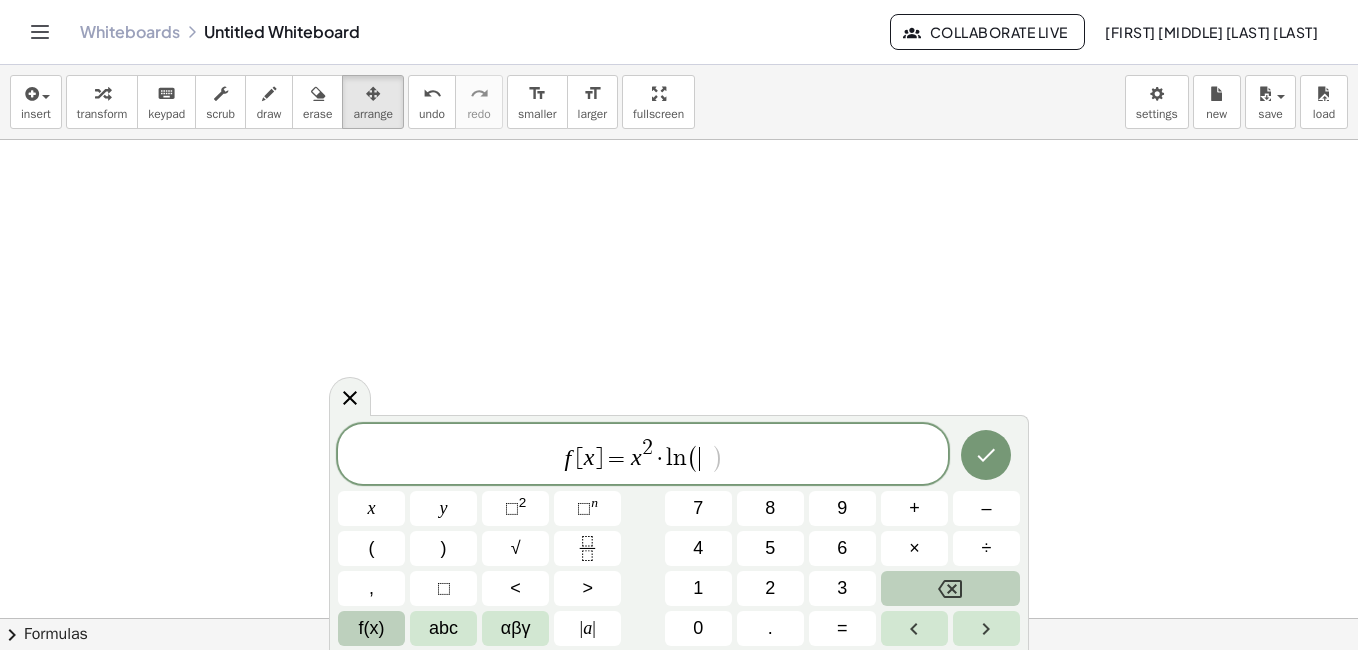 click on "f(x)" at bounding box center [371, 628] 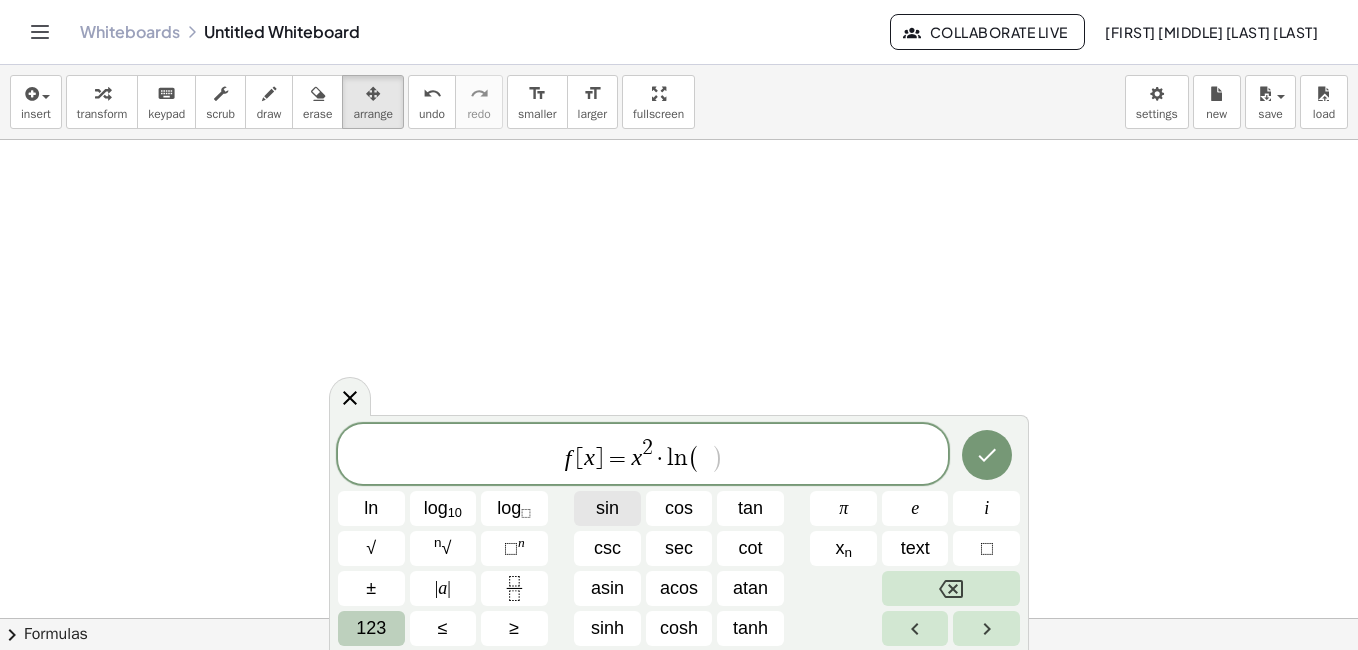 click on "sin" at bounding box center (607, 508) 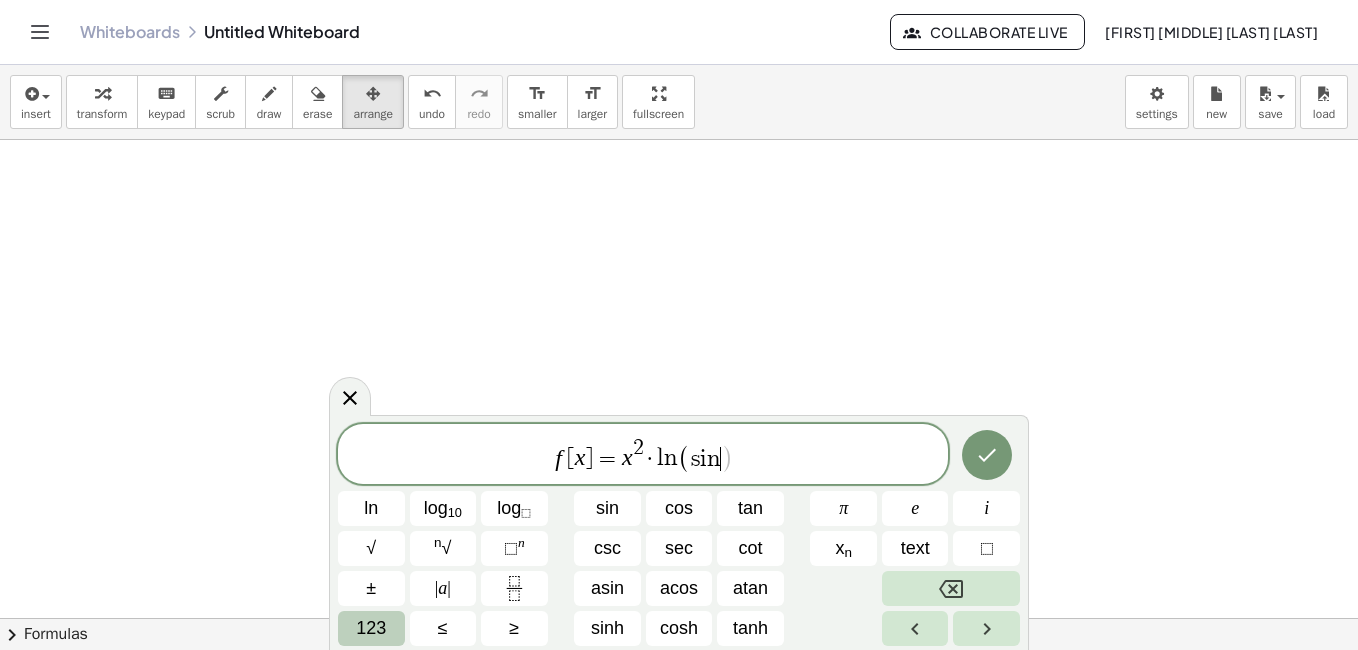 click on "123" at bounding box center (371, 628) 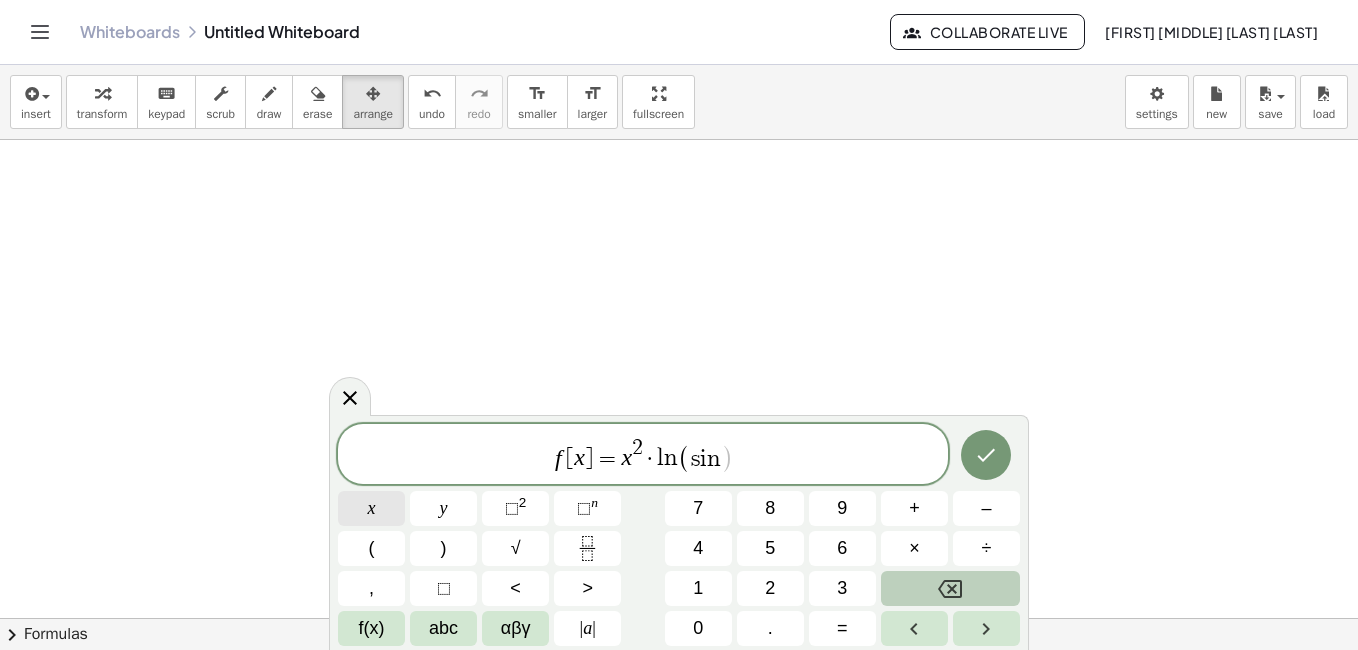 click on "x" at bounding box center (371, 508) 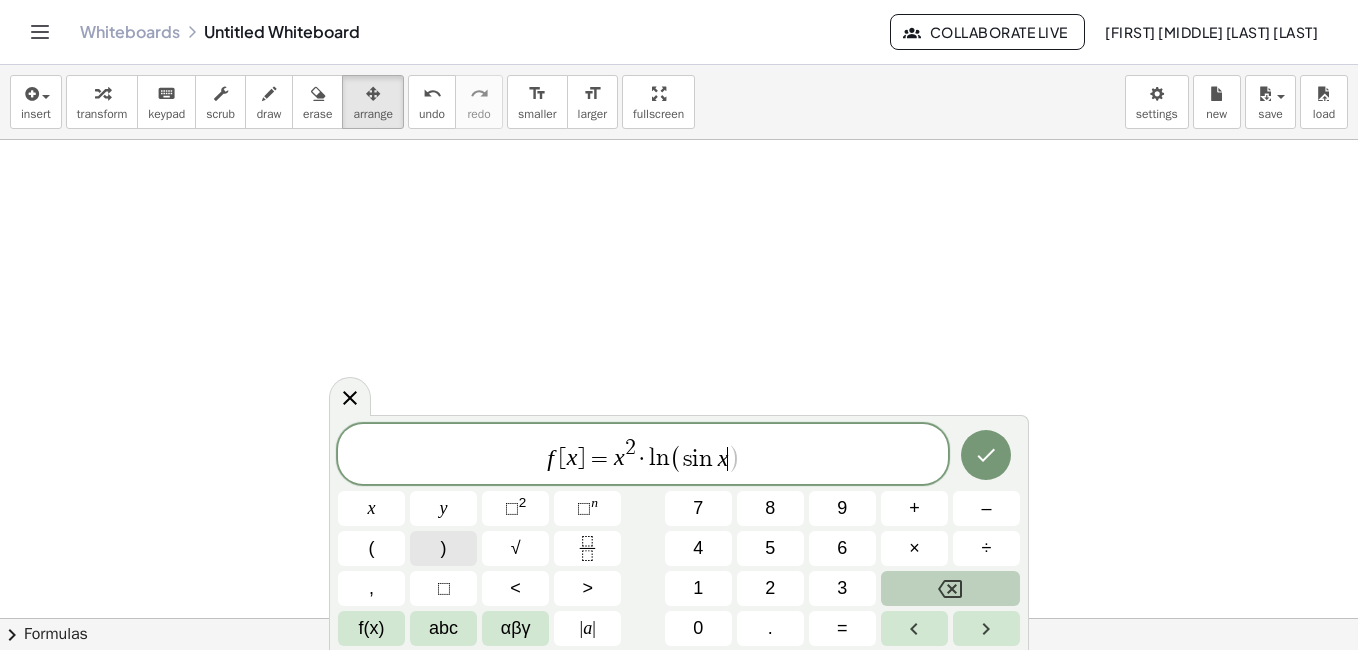 click on ")" at bounding box center [443, 548] 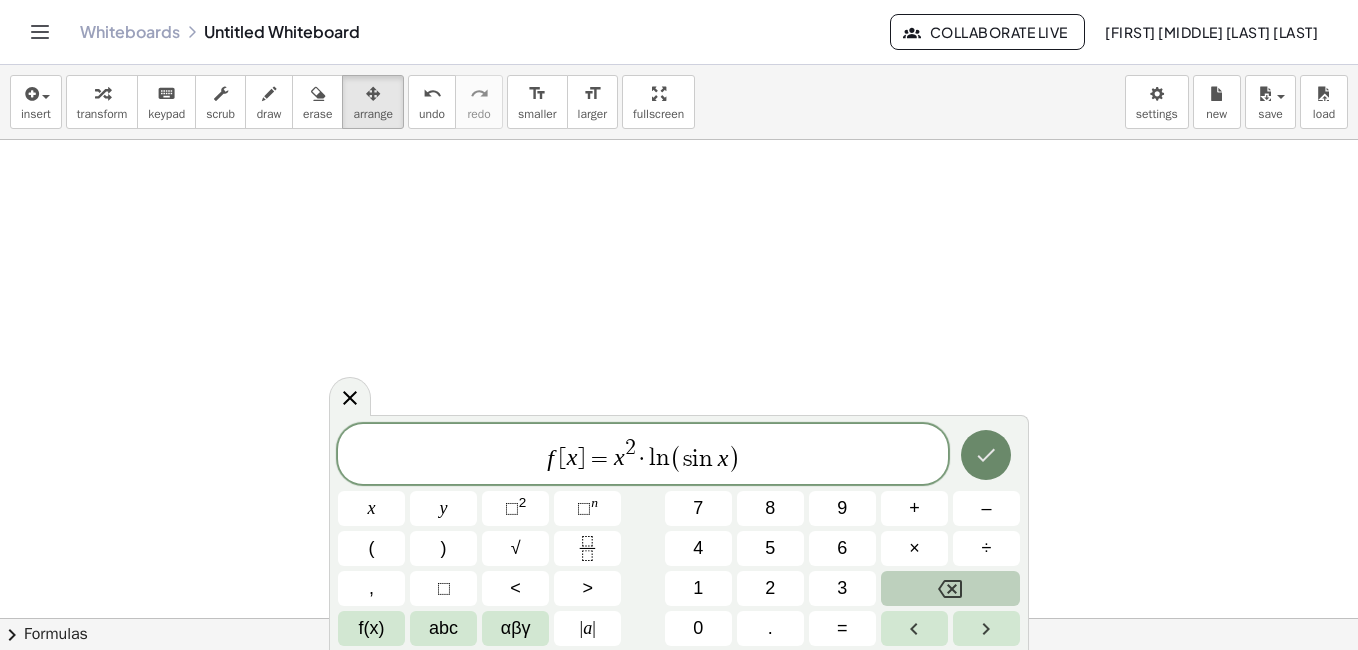 click 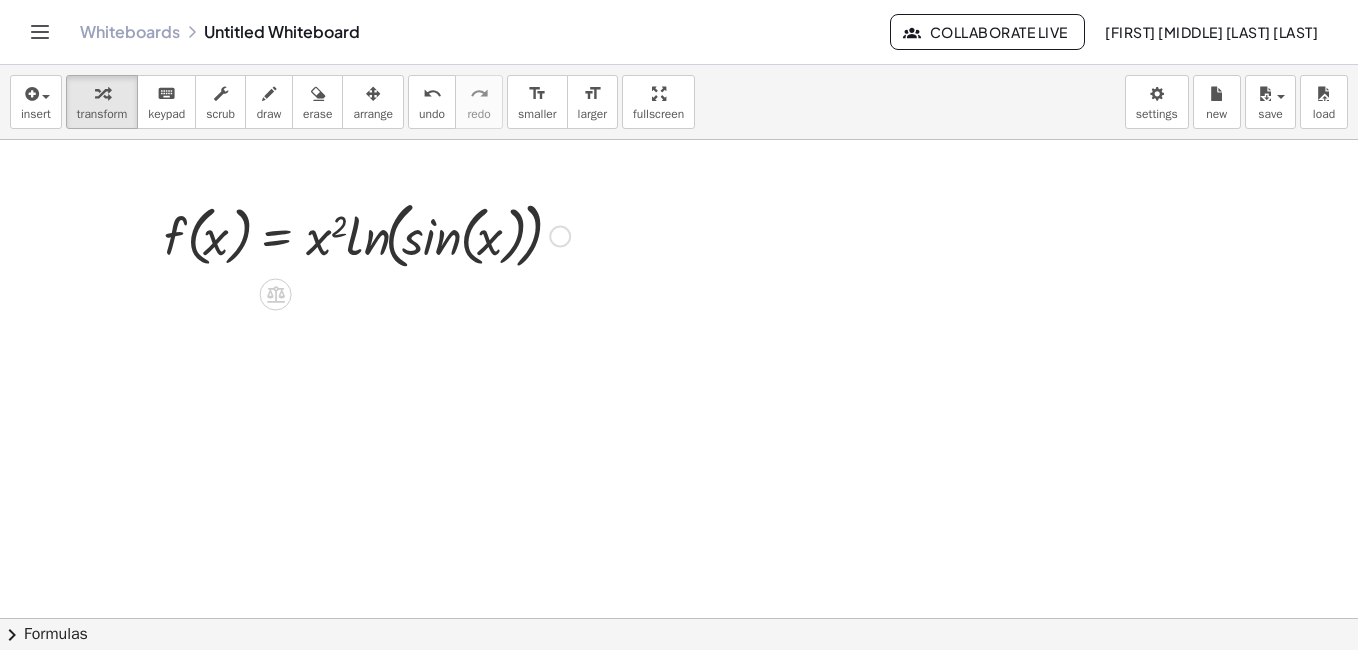 click at bounding box center [367, 234] 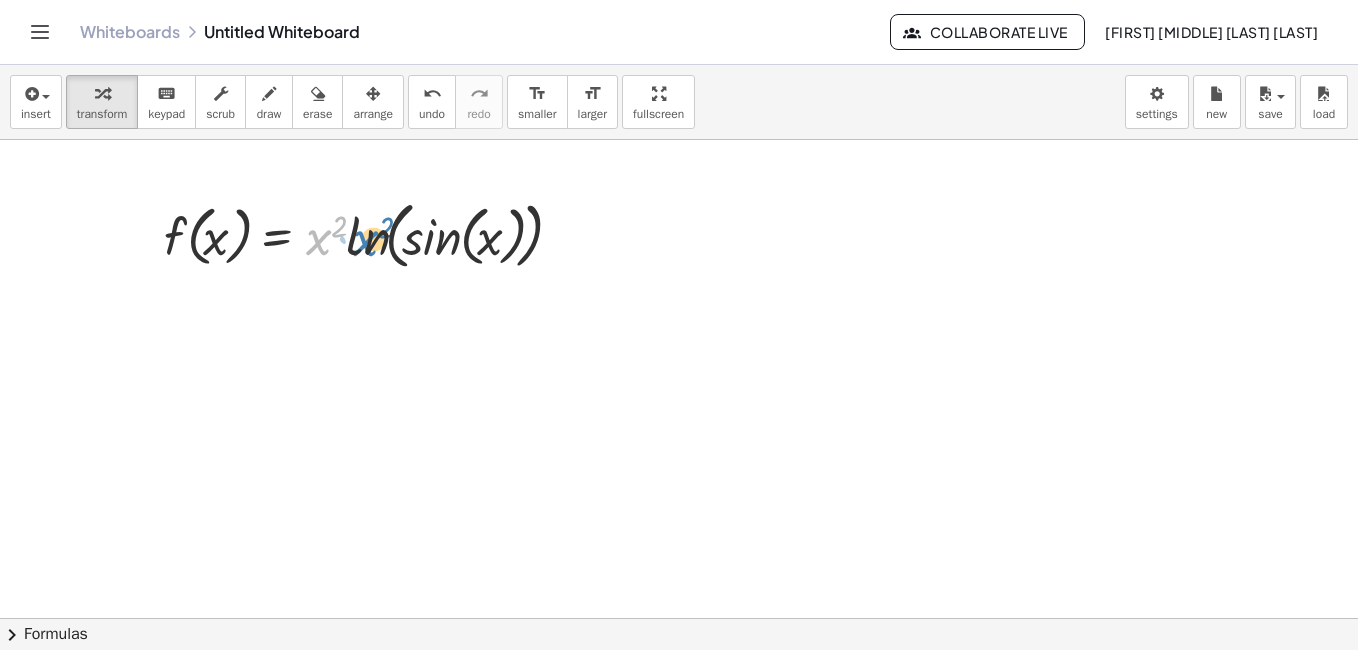 drag, startPoint x: 318, startPoint y: 242, endPoint x: 365, endPoint y: 243, distance: 47.010635 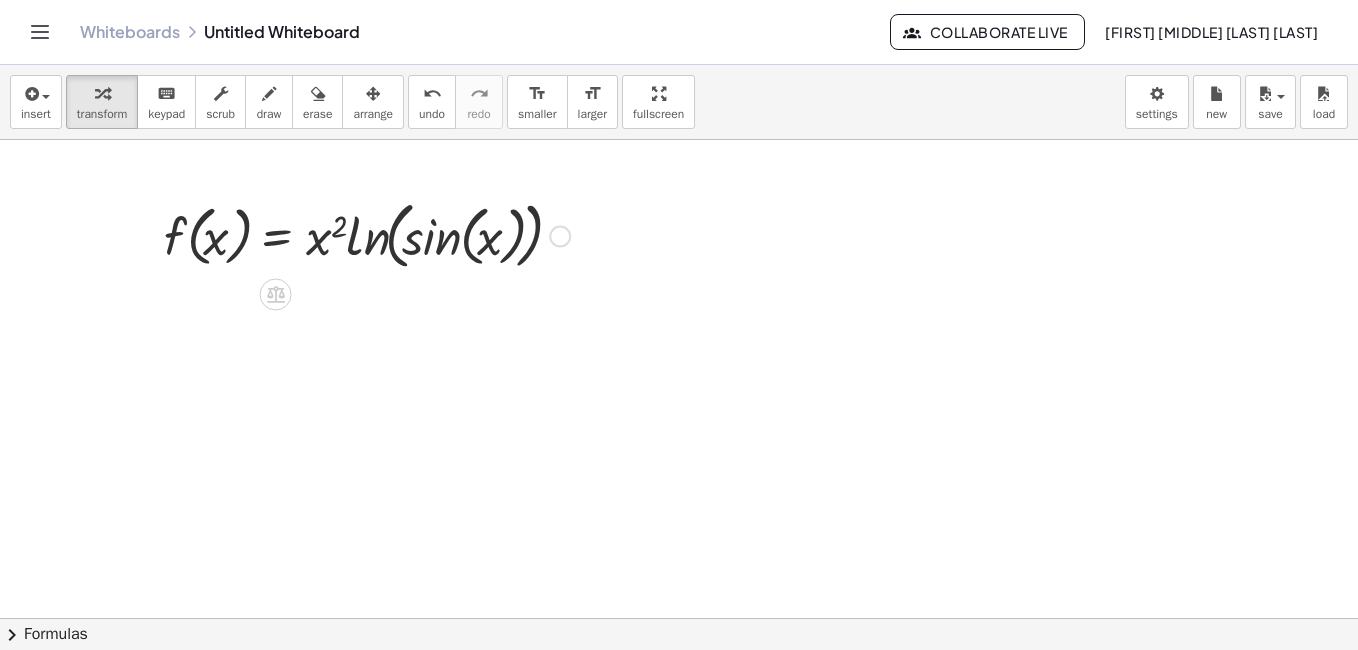 click at bounding box center [367, 234] 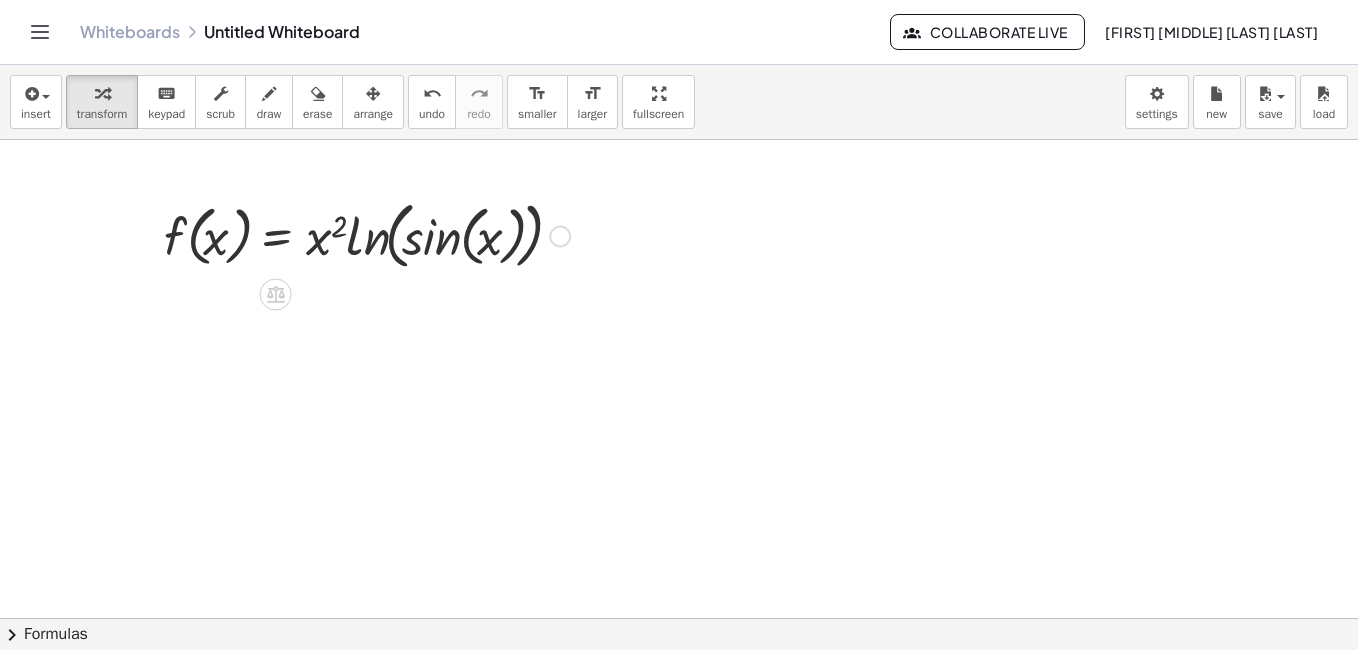 click at bounding box center [367, 234] 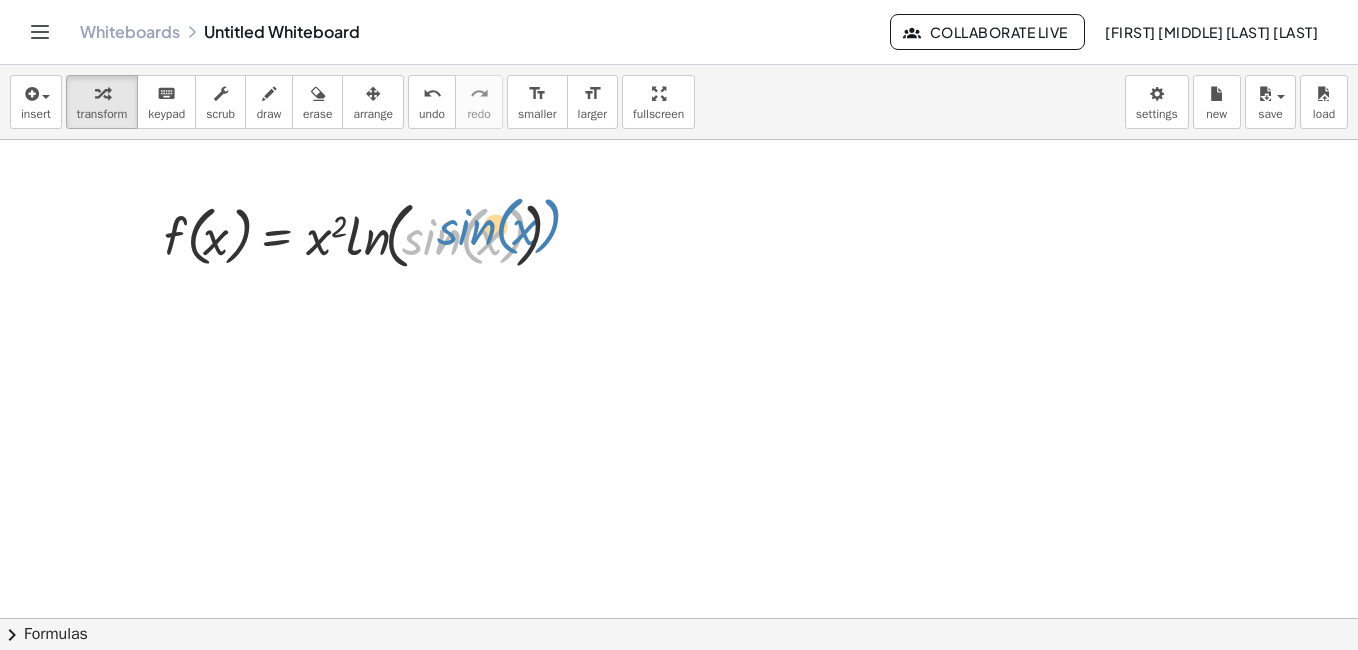 drag, startPoint x: 436, startPoint y: 250, endPoint x: 471, endPoint y: 240, distance: 36.40055 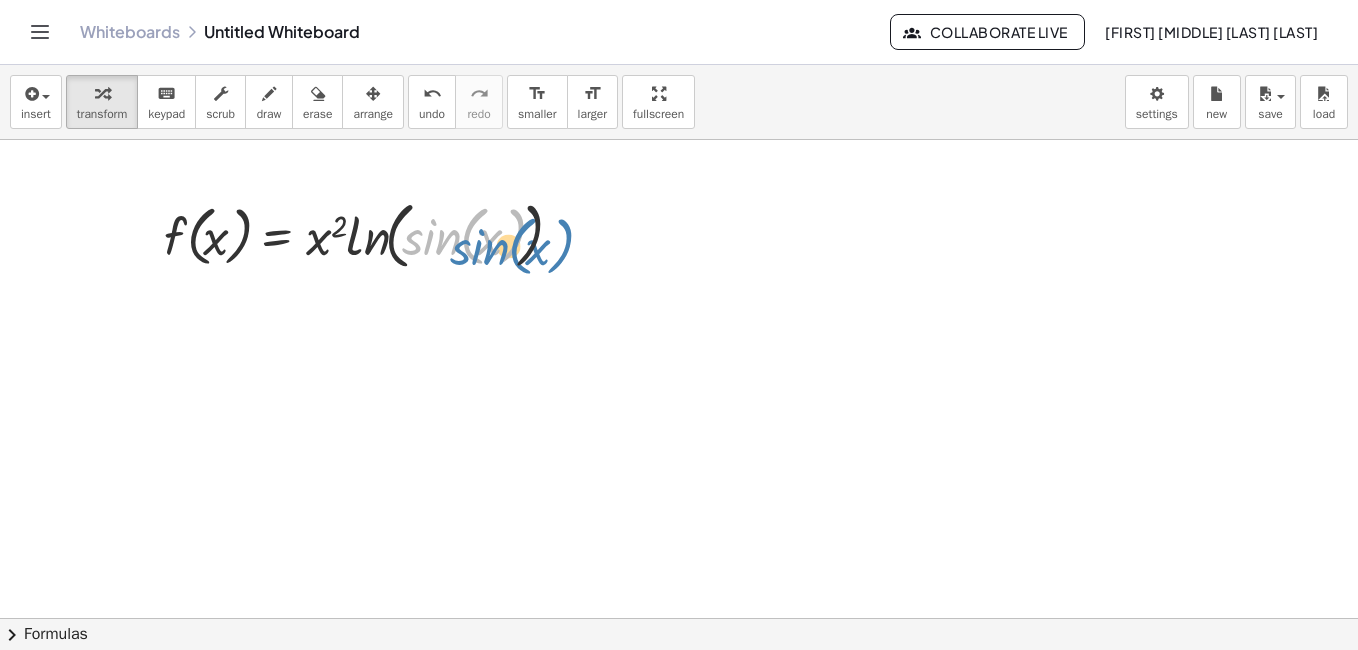 drag, startPoint x: 432, startPoint y: 240, endPoint x: 480, endPoint y: 250, distance: 49.0306 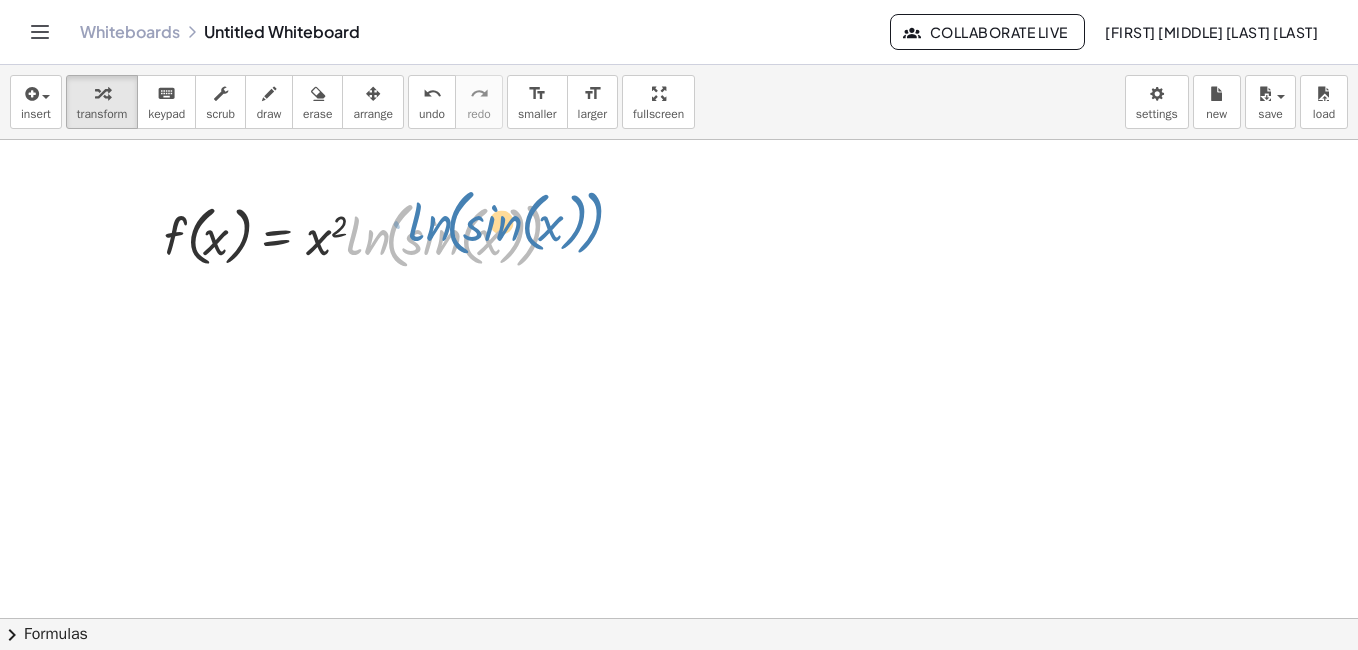 drag, startPoint x: 367, startPoint y: 249, endPoint x: 429, endPoint y: 238, distance: 62.968246 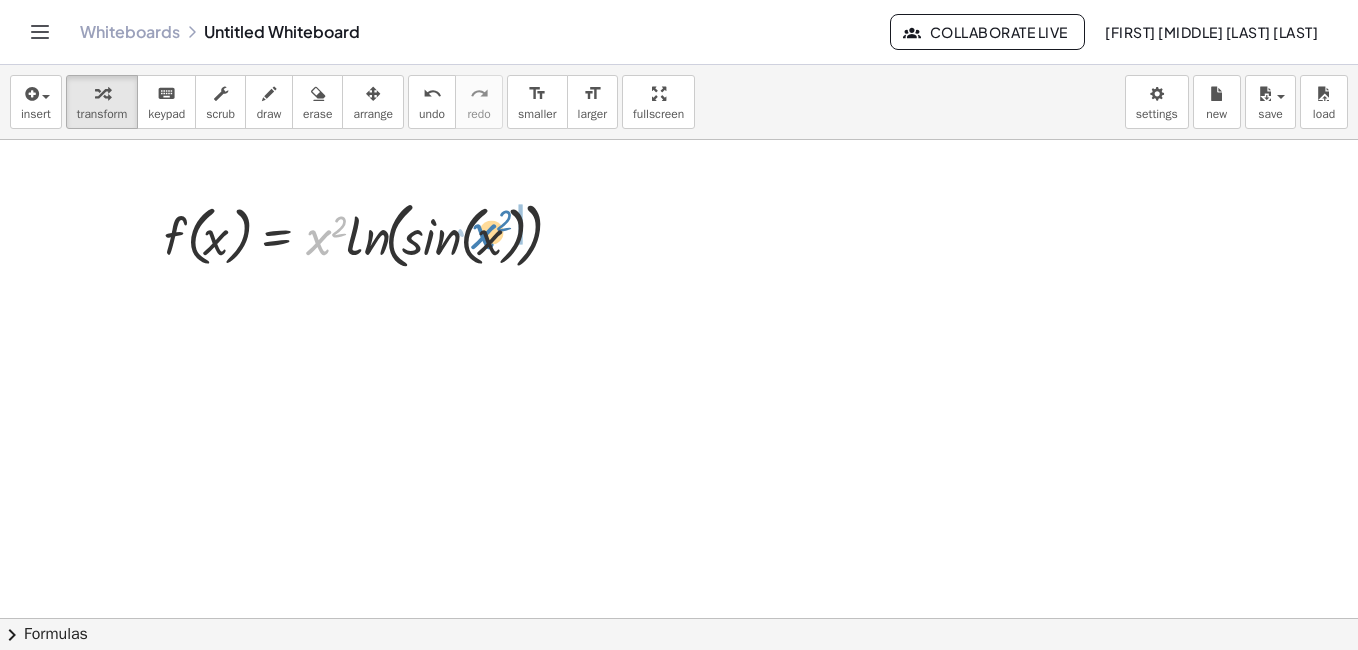 drag, startPoint x: 327, startPoint y: 242, endPoint x: 492, endPoint y: 236, distance: 165.10905 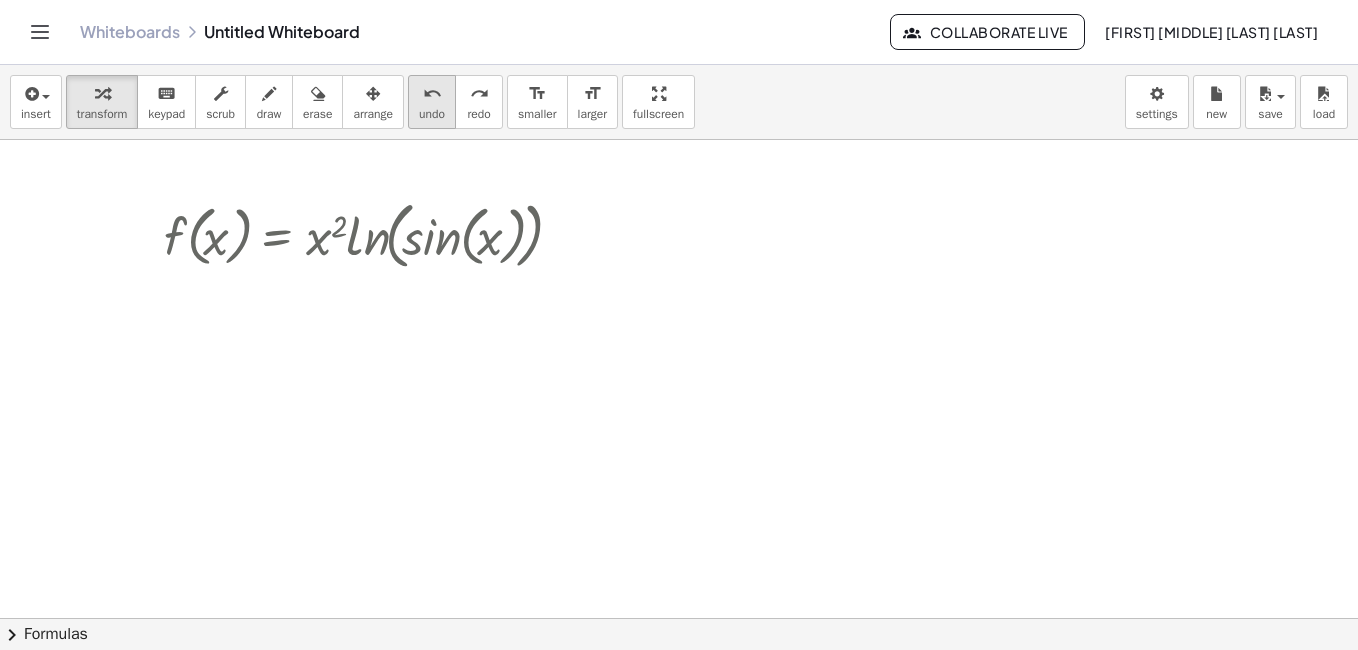 click on "undo" at bounding box center (432, 114) 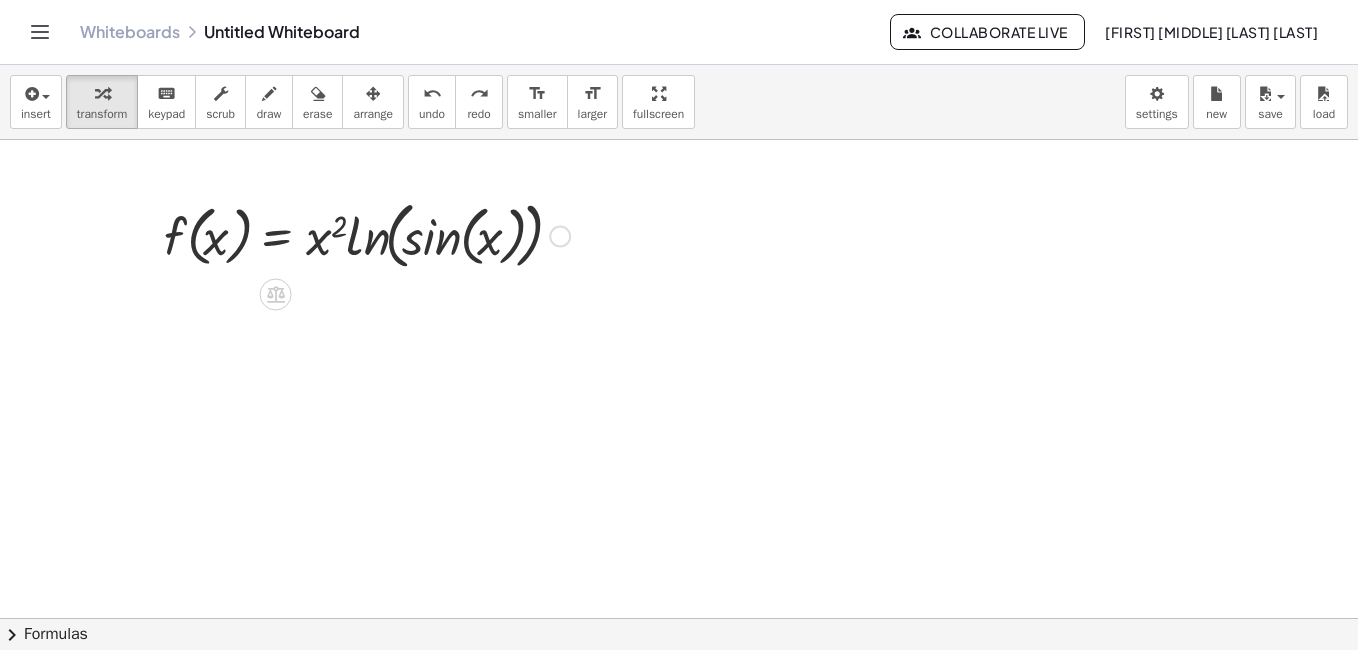 click at bounding box center [367, 234] 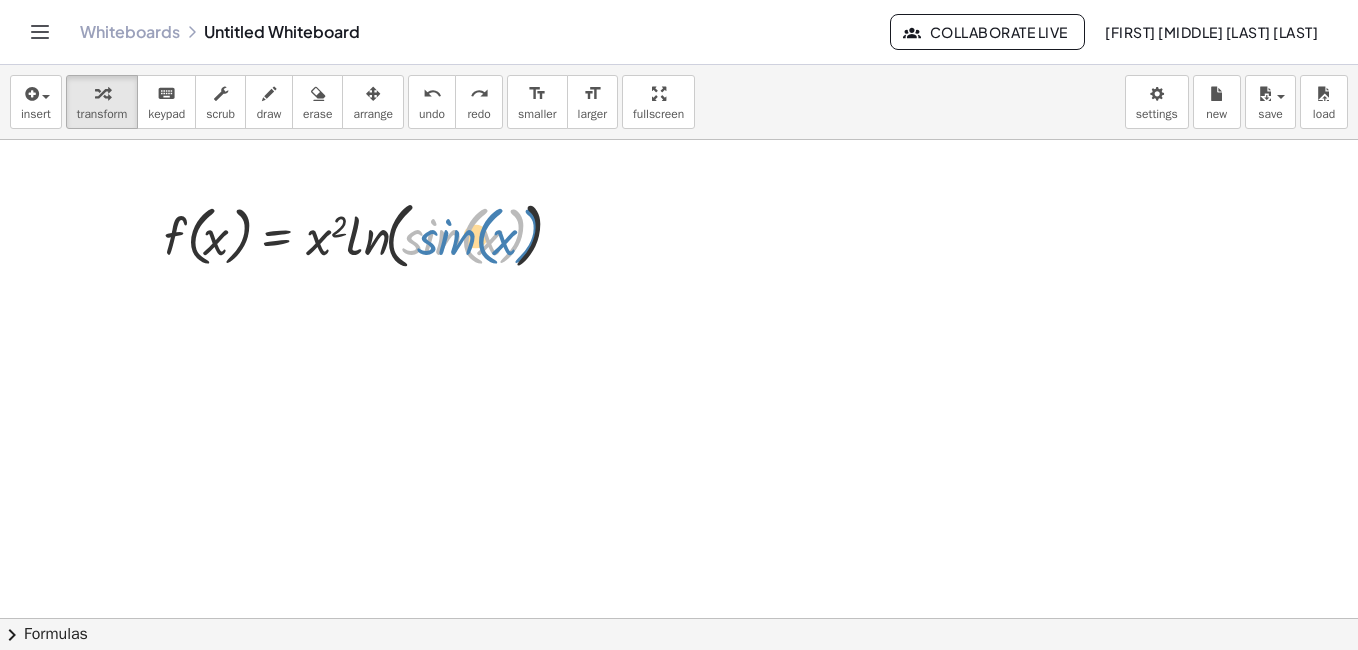 drag, startPoint x: 417, startPoint y: 240, endPoint x: 432, endPoint y: 240, distance: 15 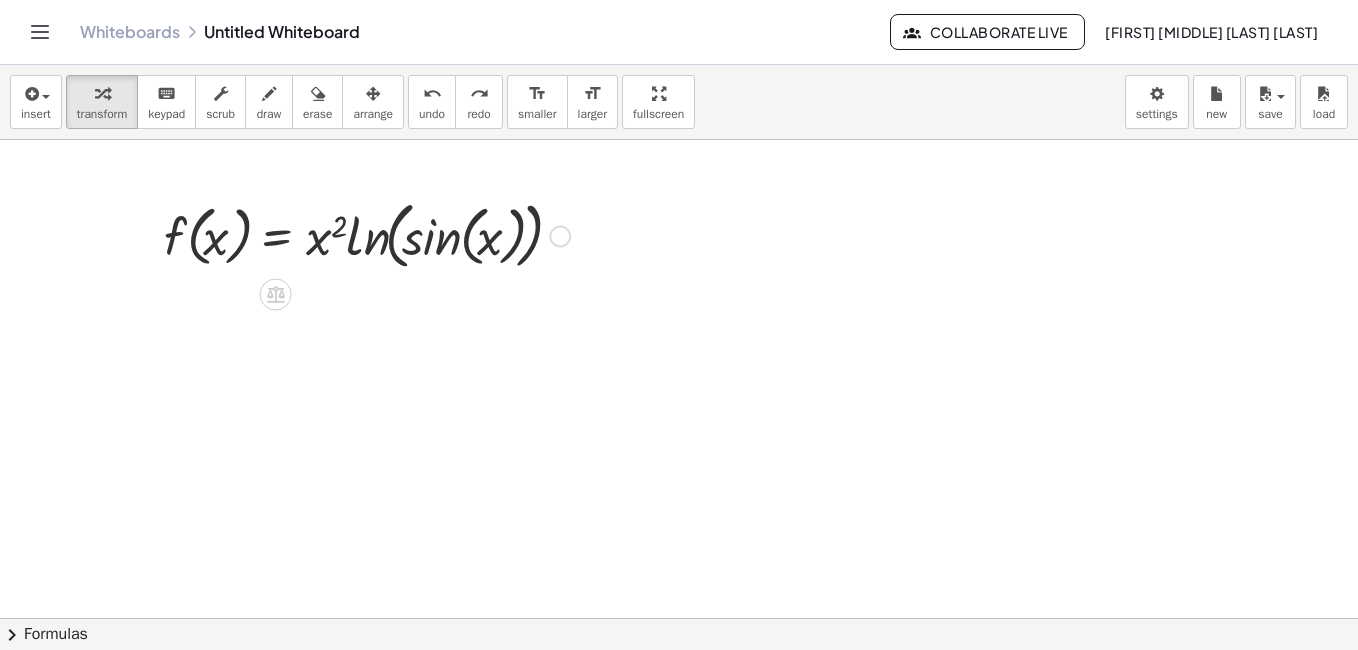 click at bounding box center (367, 234) 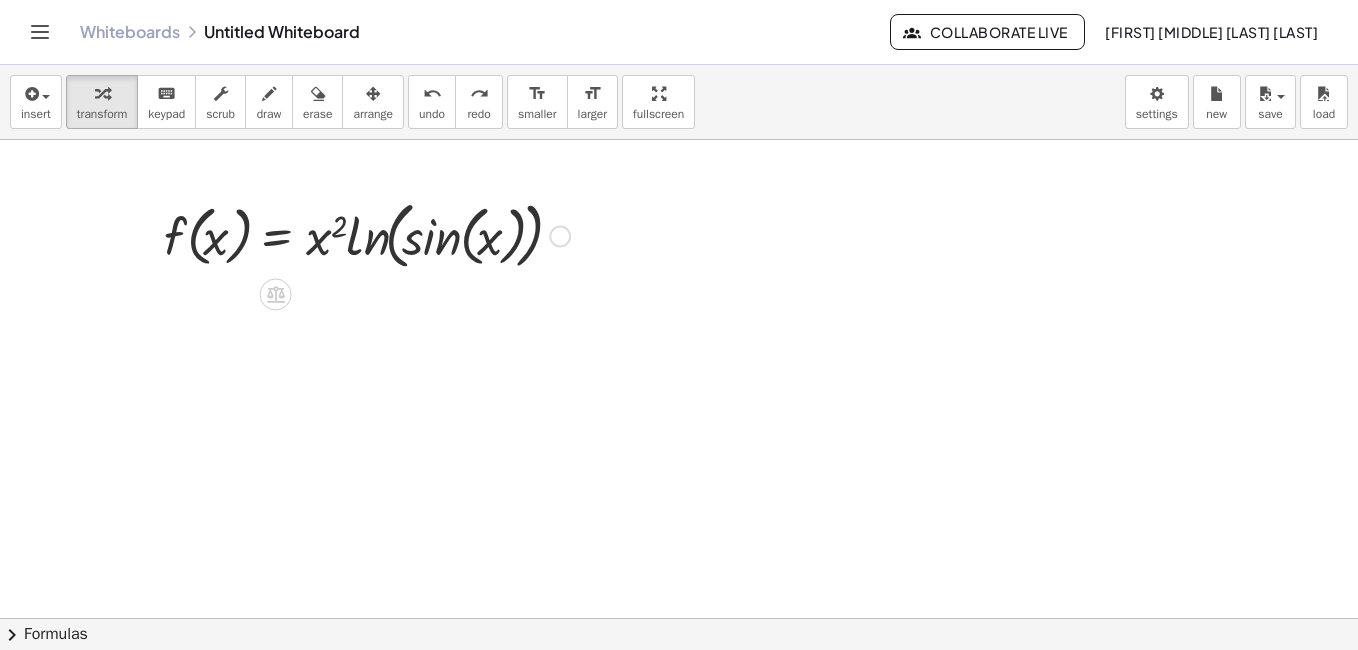 click at bounding box center [367, 234] 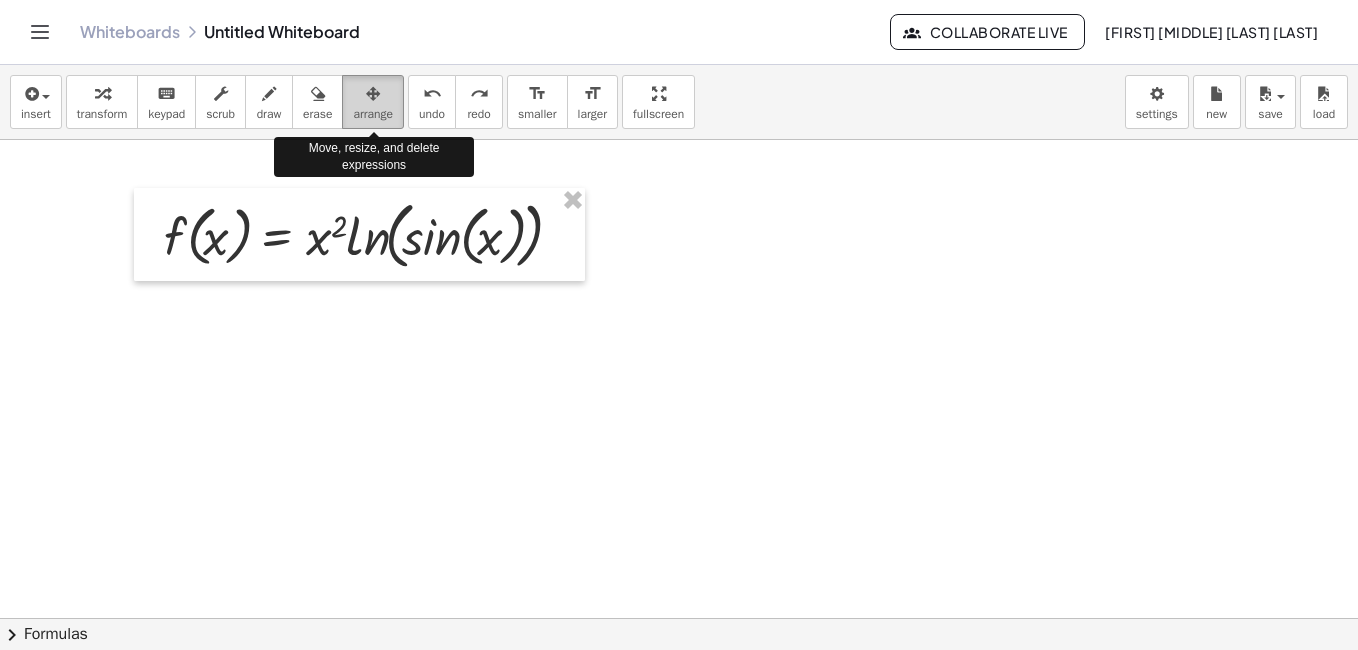 click on "arrange" at bounding box center (373, 114) 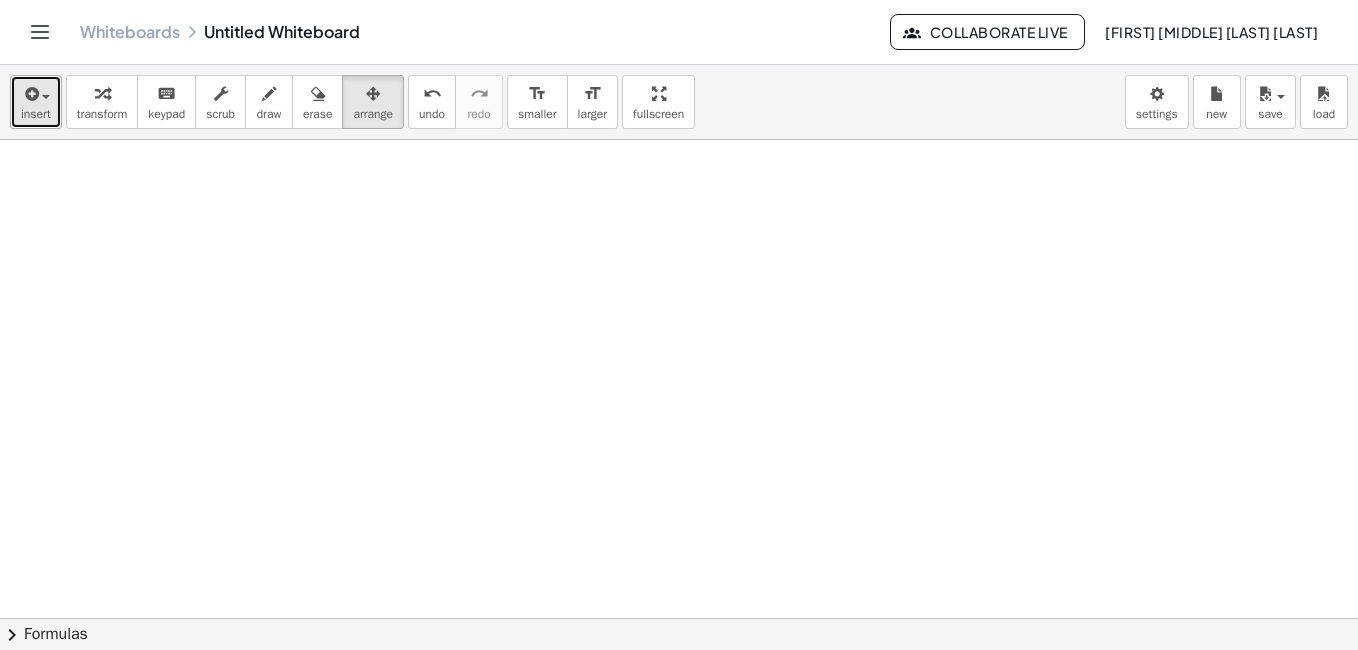 click on "insert" at bounding box center (36, 114) 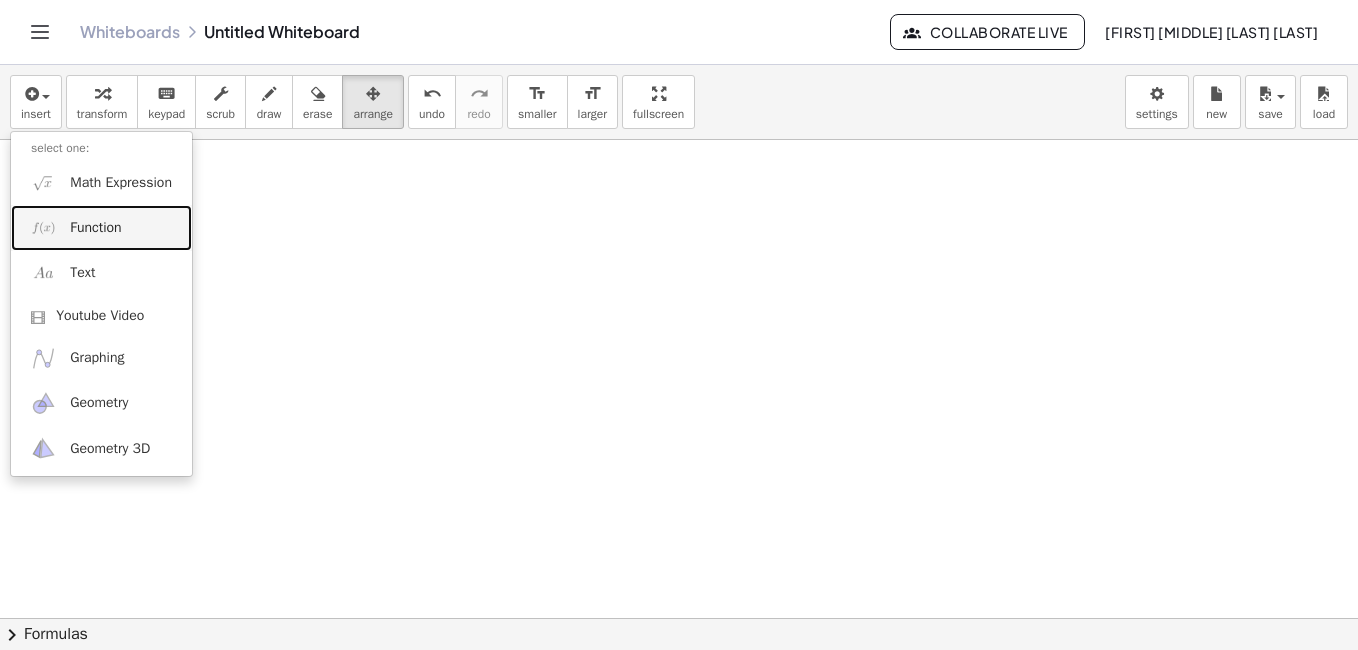 click on "Function" at bounding box center (101, 227) 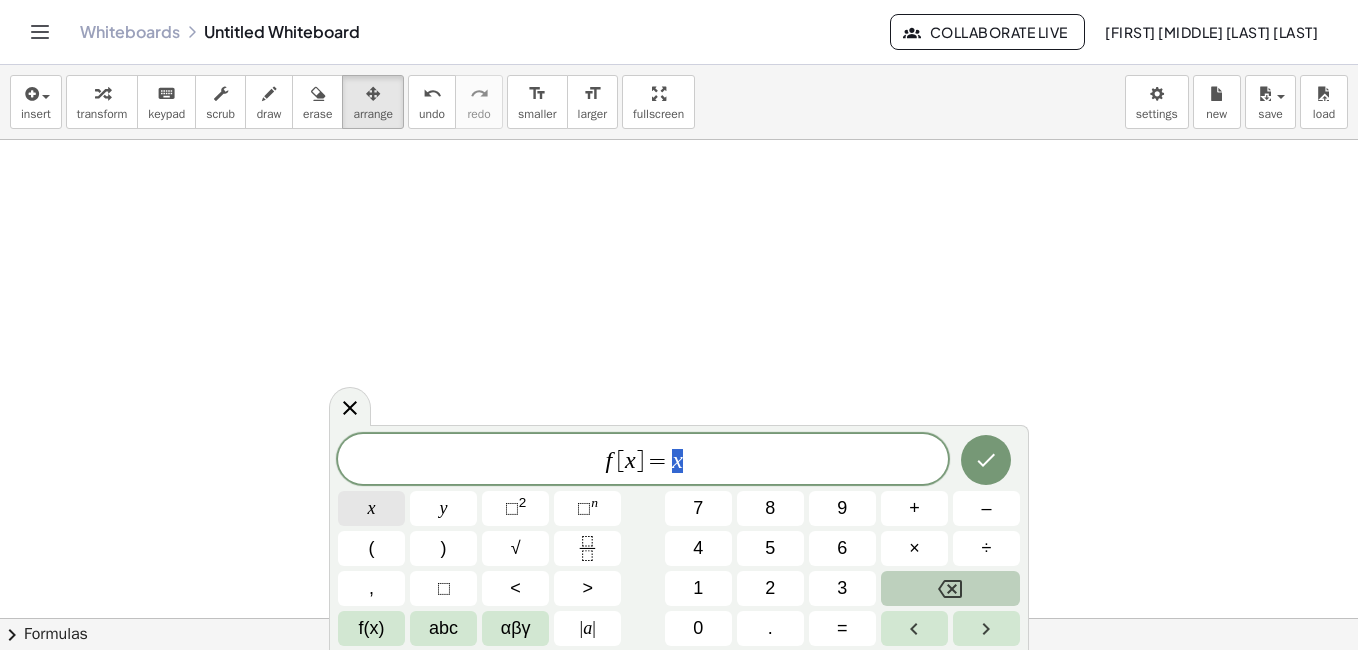 click on "x" at bounding box center [372, 508] 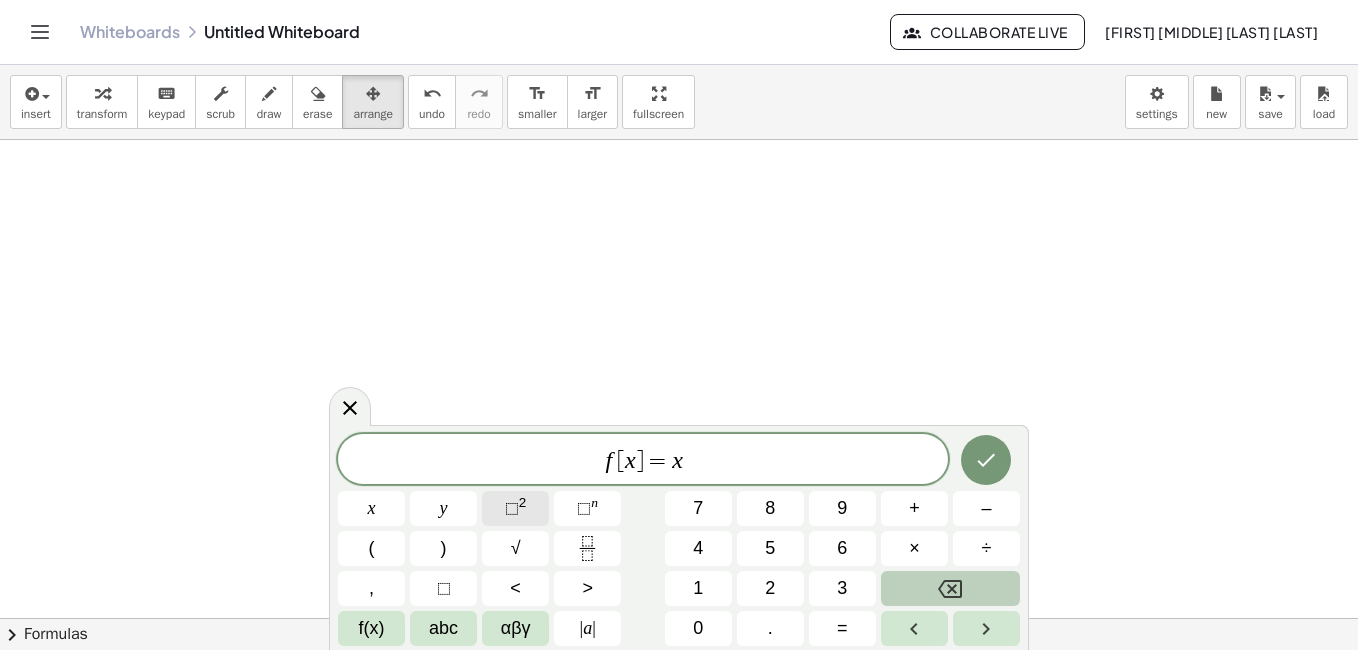 click on "⬚" at bounding box center (512, 508) 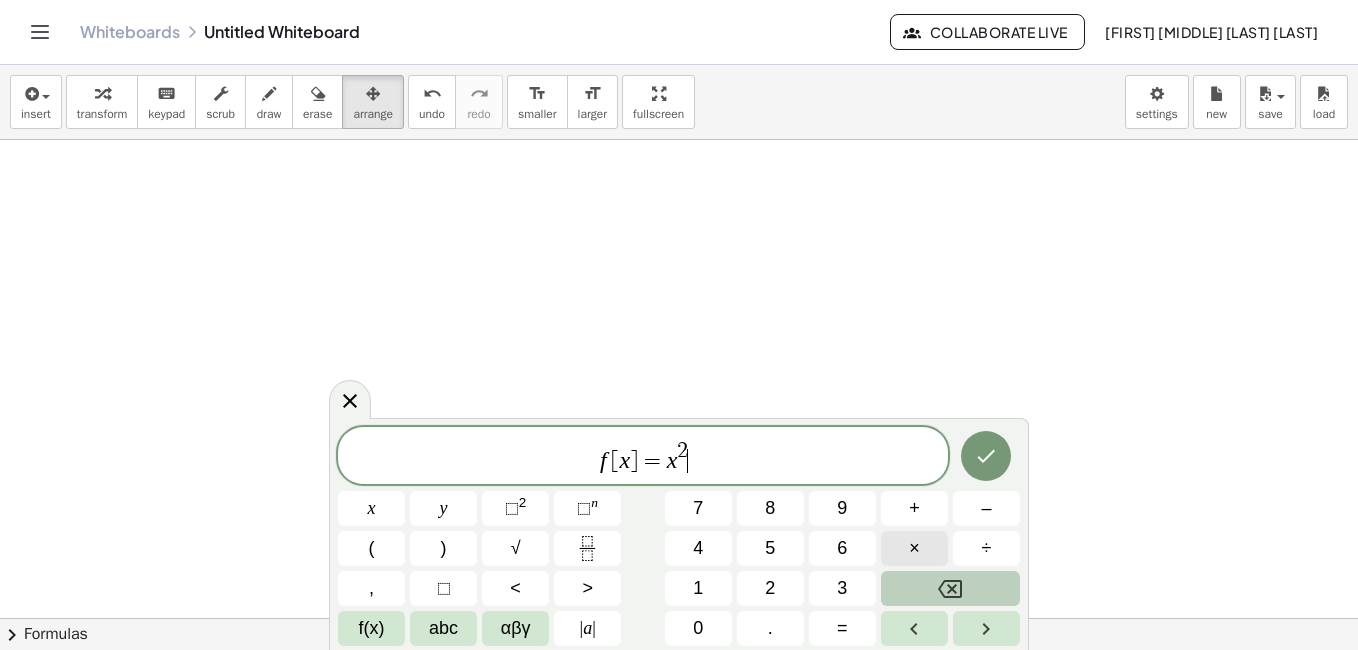click on "×" at bounding box center [914, 548] 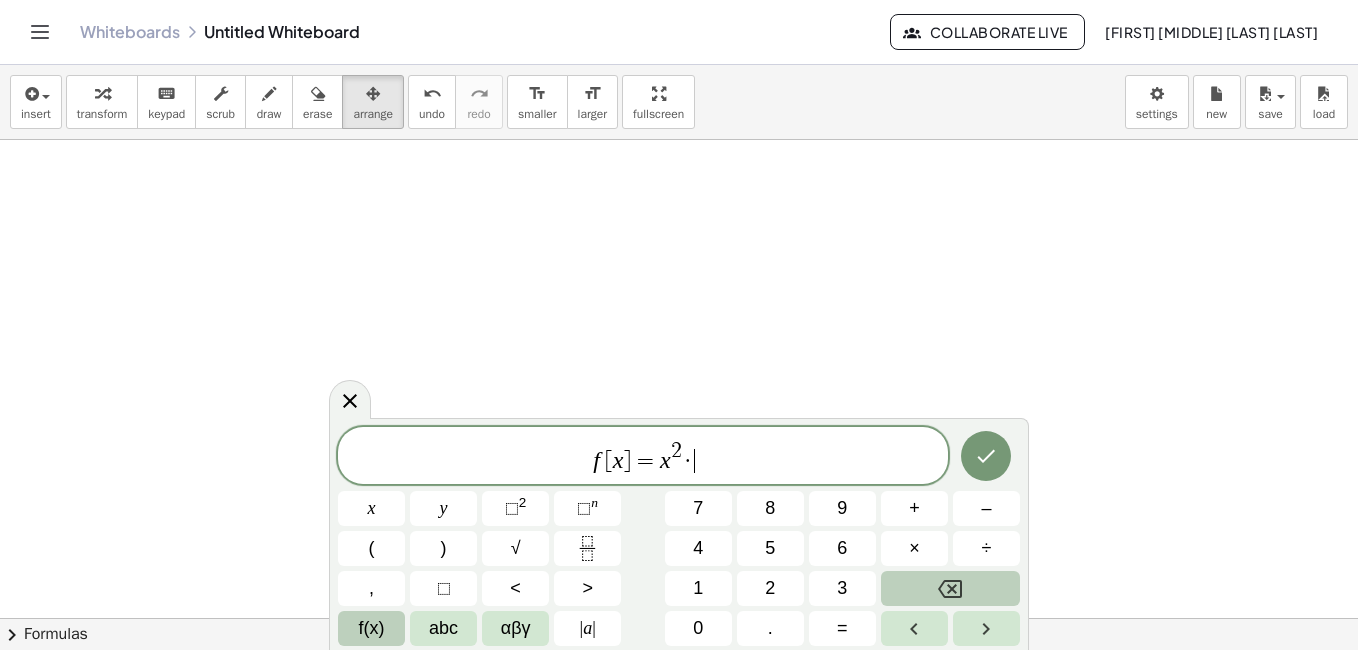 click on "f(x)" at bounding box center (372, 628) 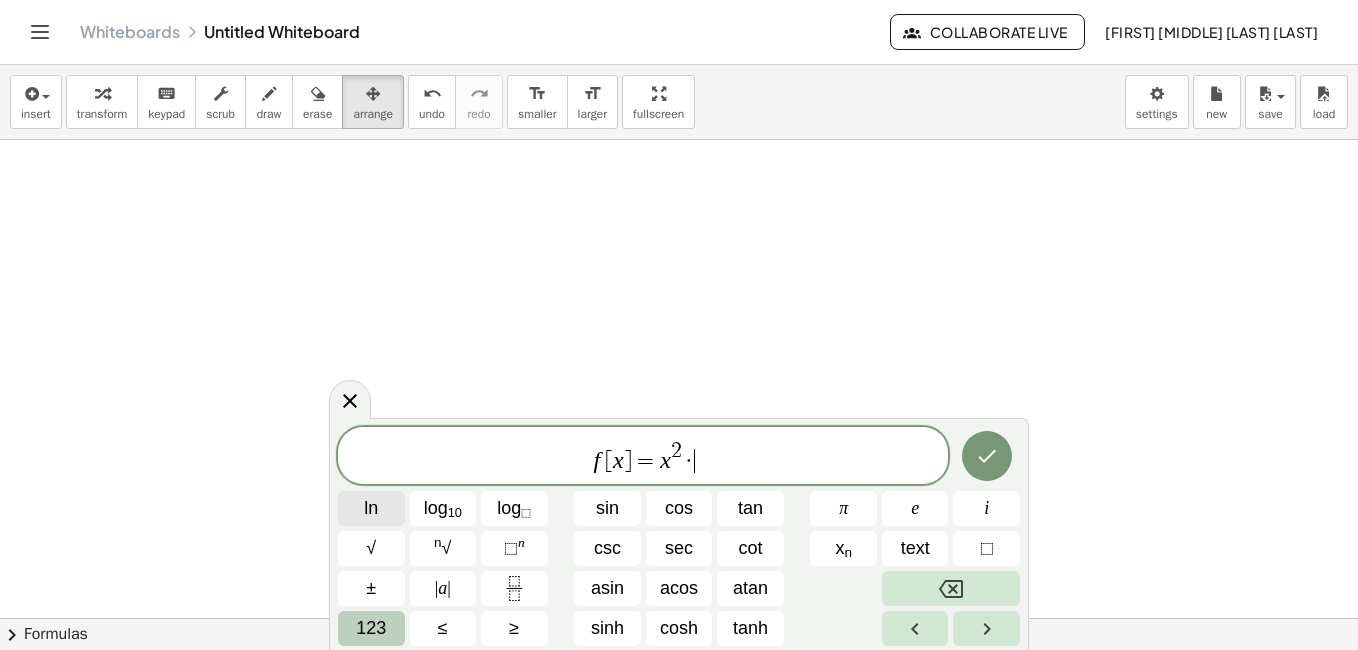 click on "ln" at bounding box center [371, 508] 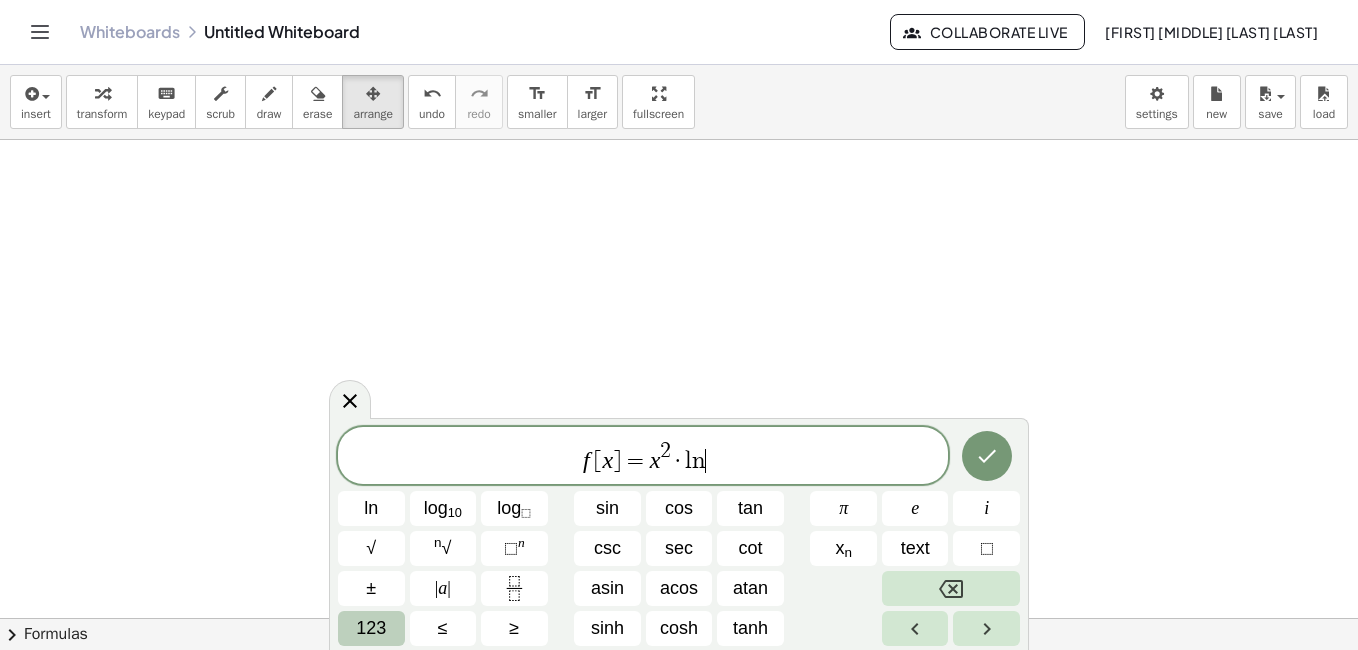 click on "123" at bounding box center (371, 628) 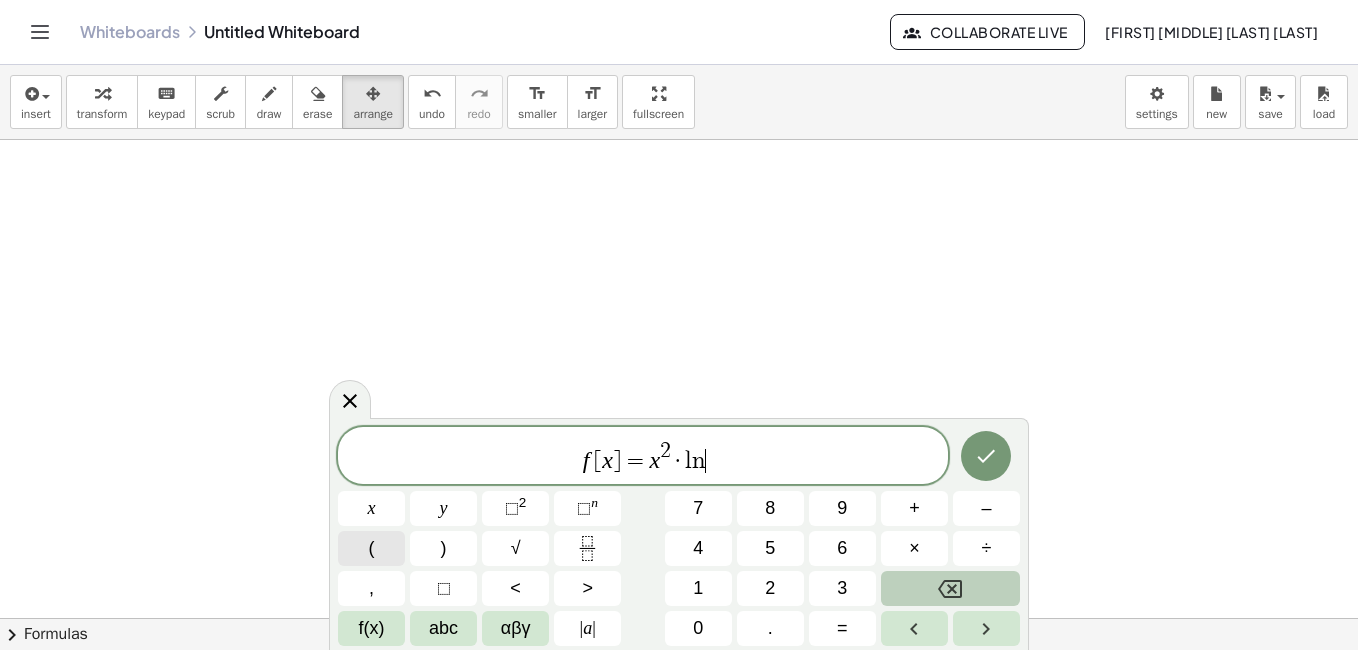 click on "(" at bounding box center (371, 548) 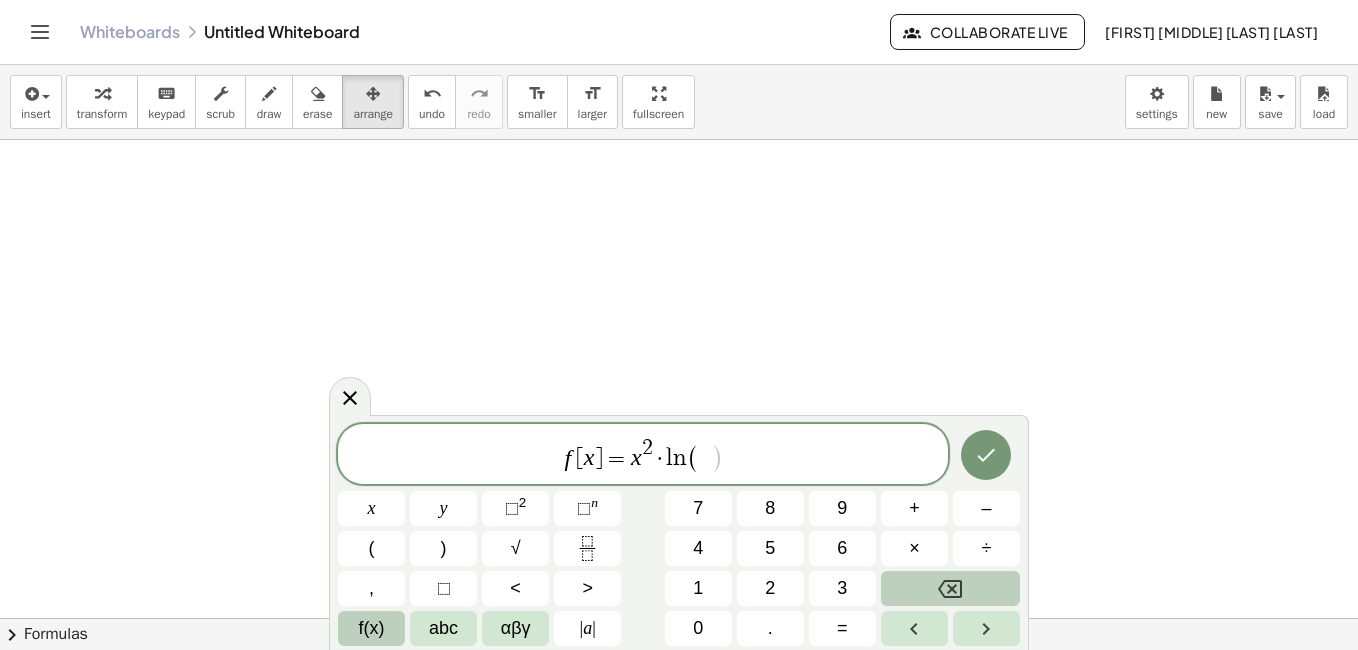 click on "f(x)" at bounding box center (372, 628) 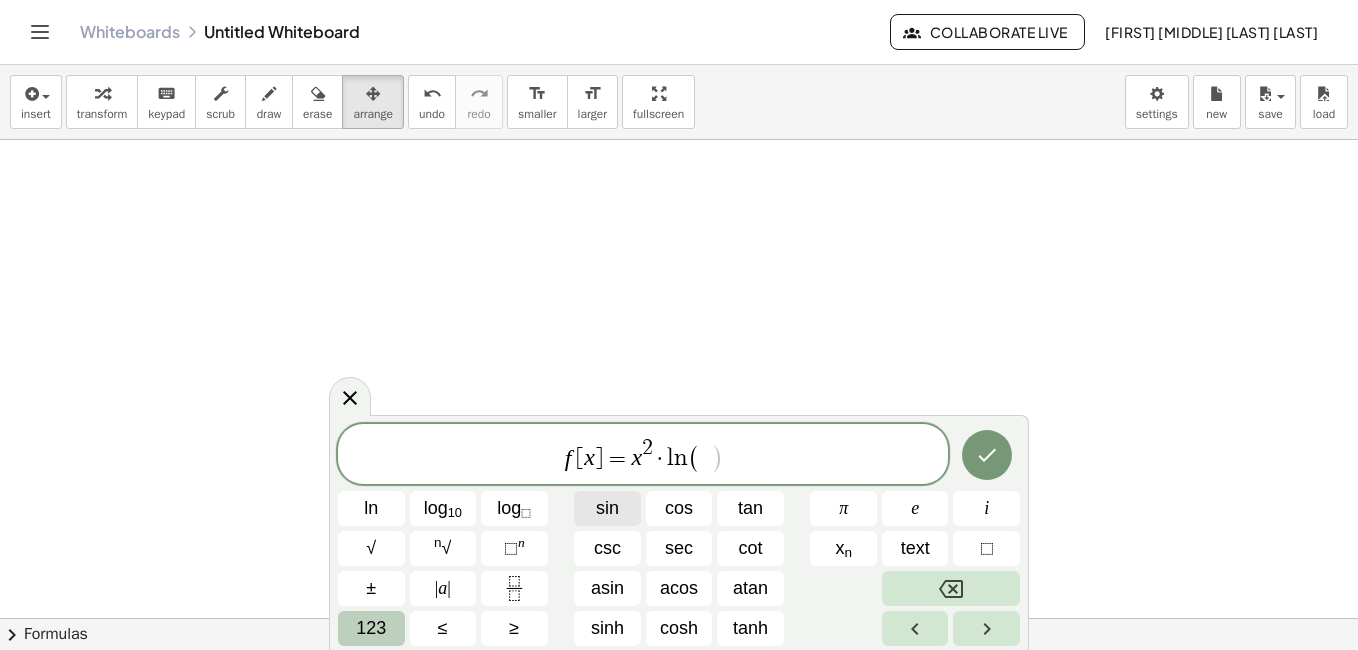 click on "sin" at bounding box center [607, 508] 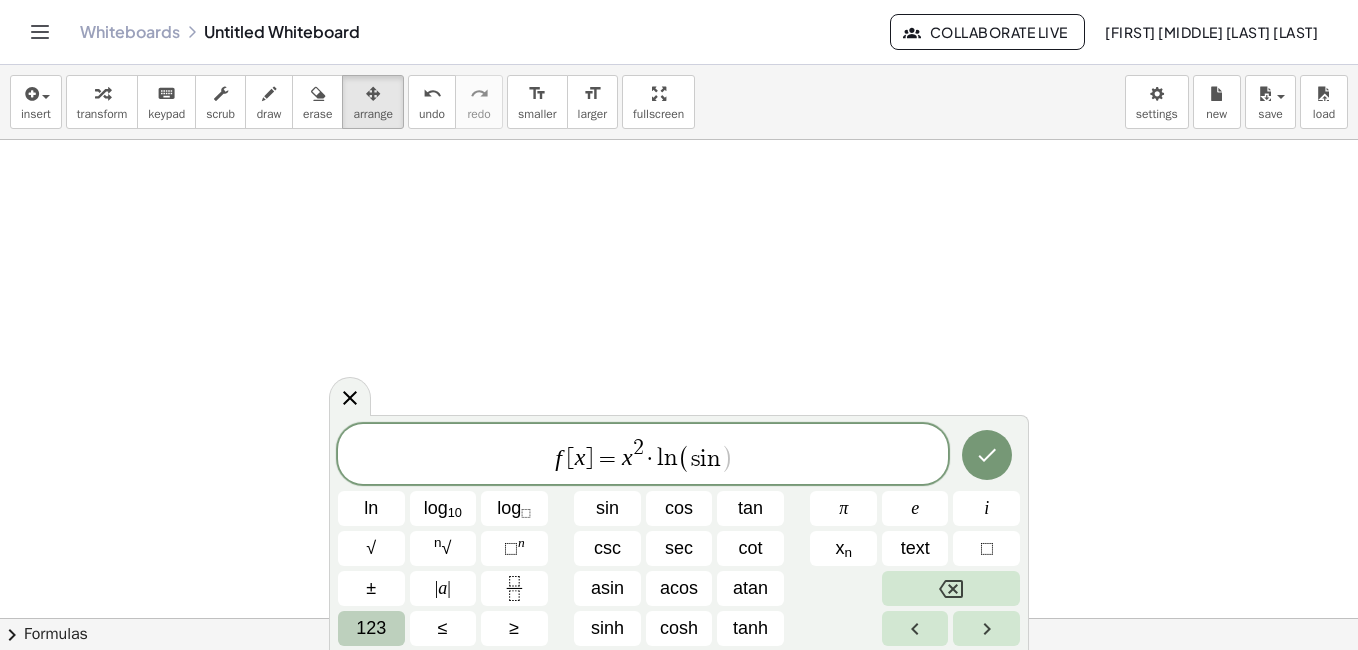 click on "123" at bounding box center [371, 628] 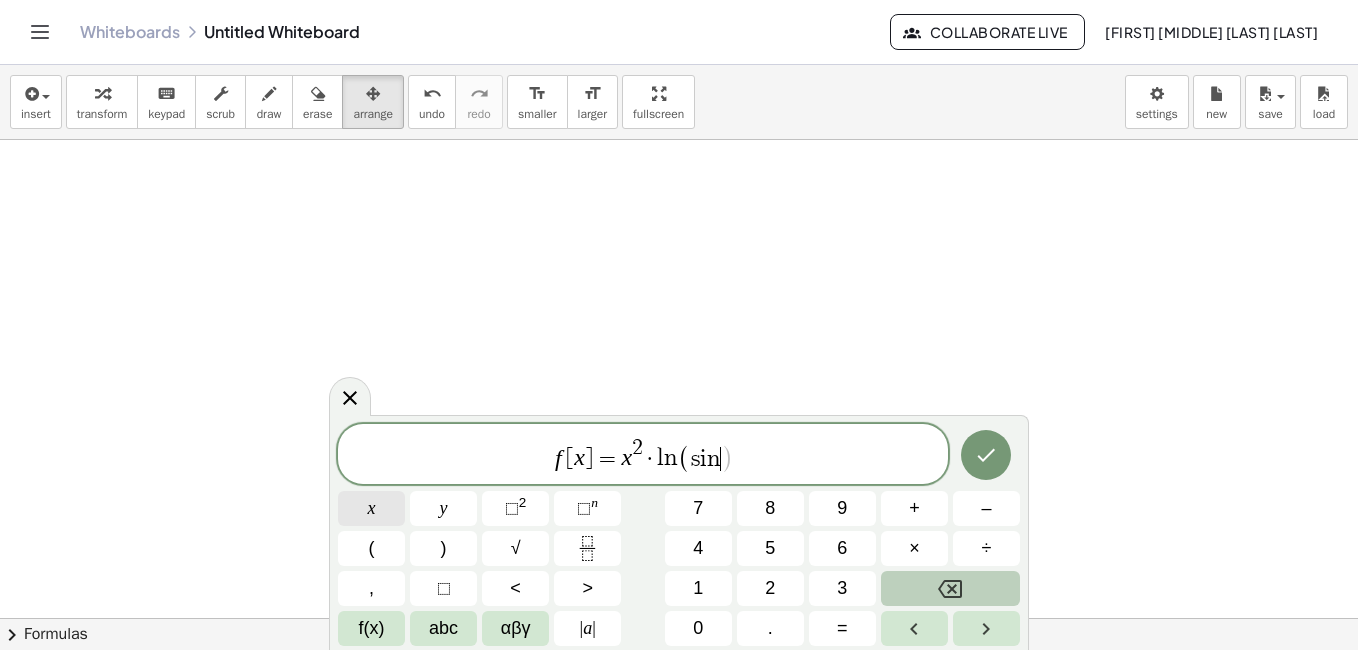 click on "x" at bounding box center [372, 508] 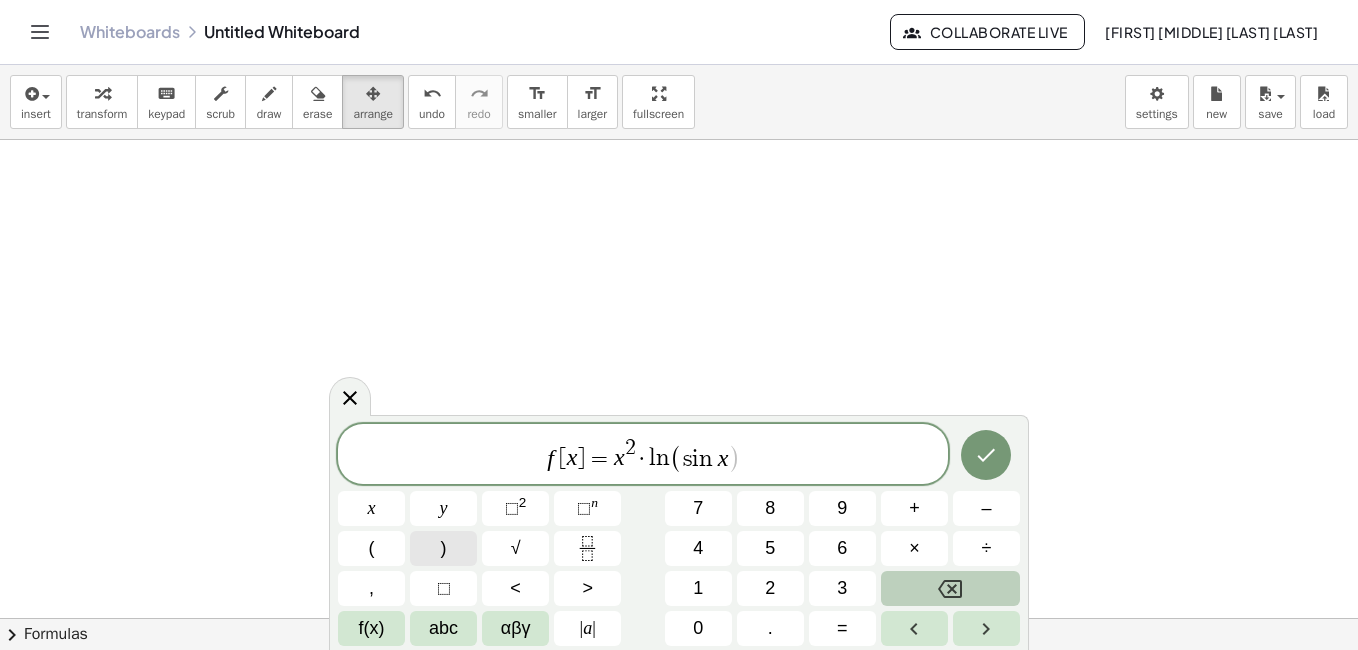click on ")" at bounding box center (443, 548) 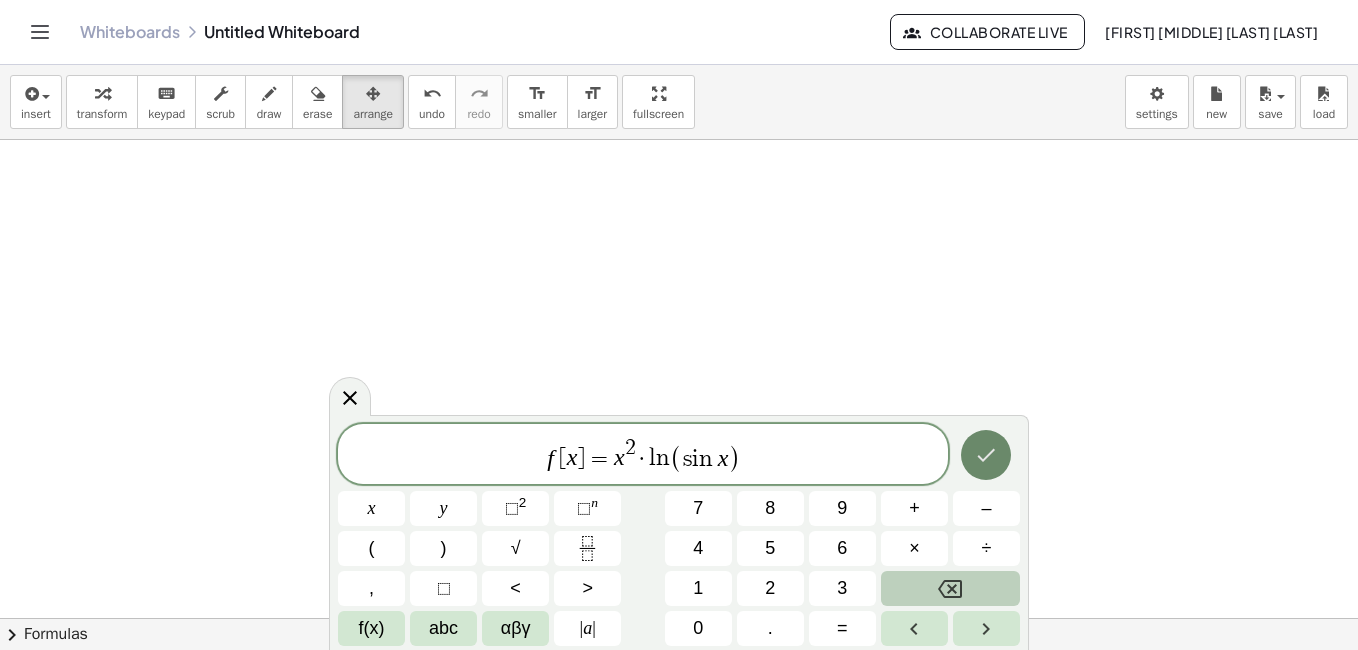 click 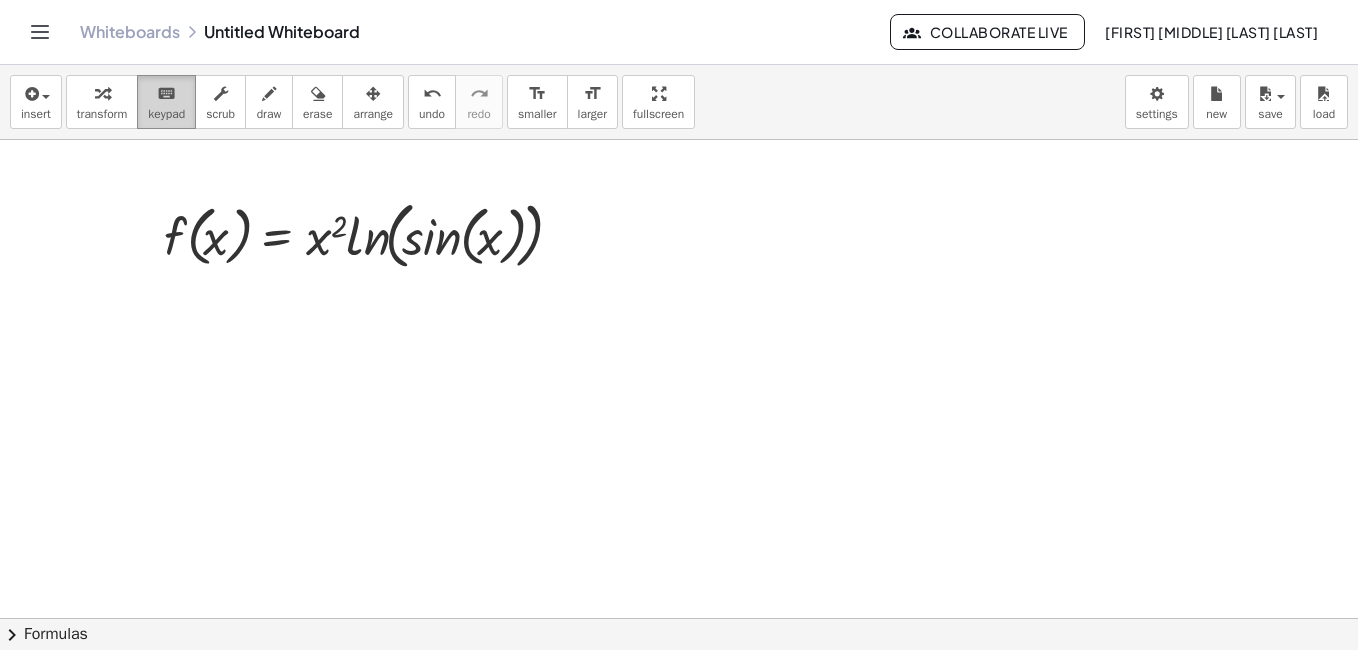 click on "keypad" at bounding box center (166, 114) 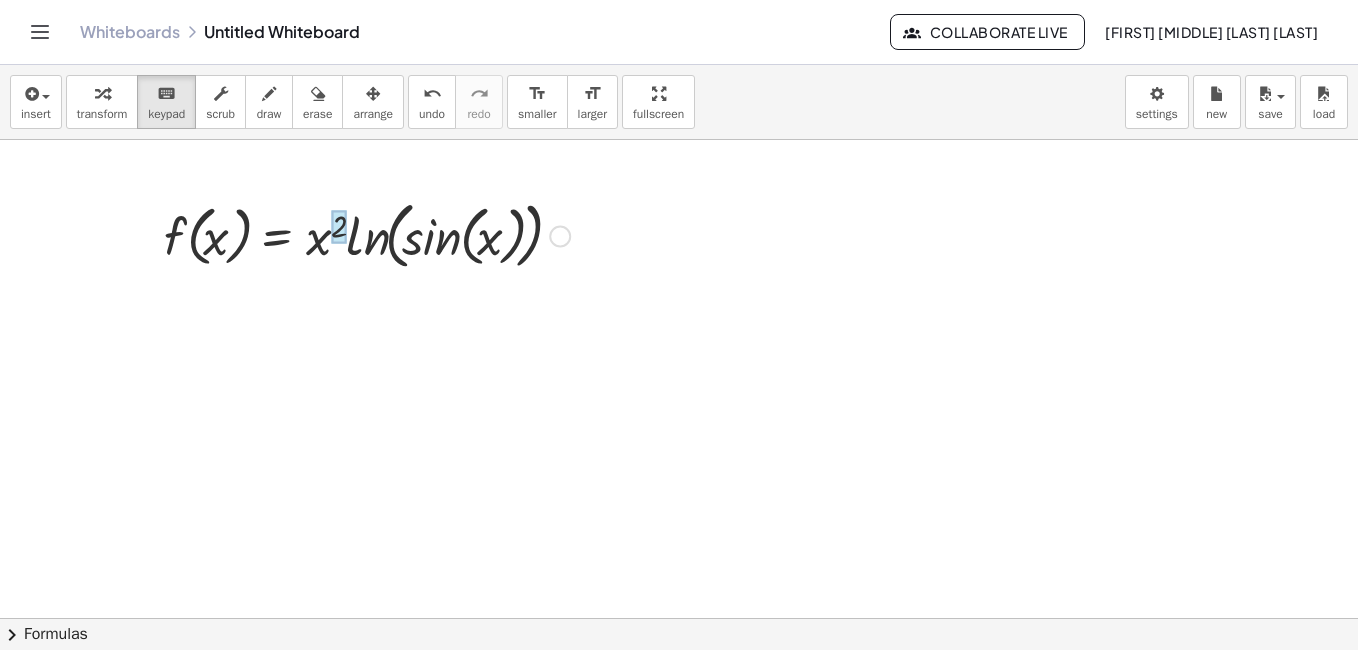 click at bounding box center (338, 227) 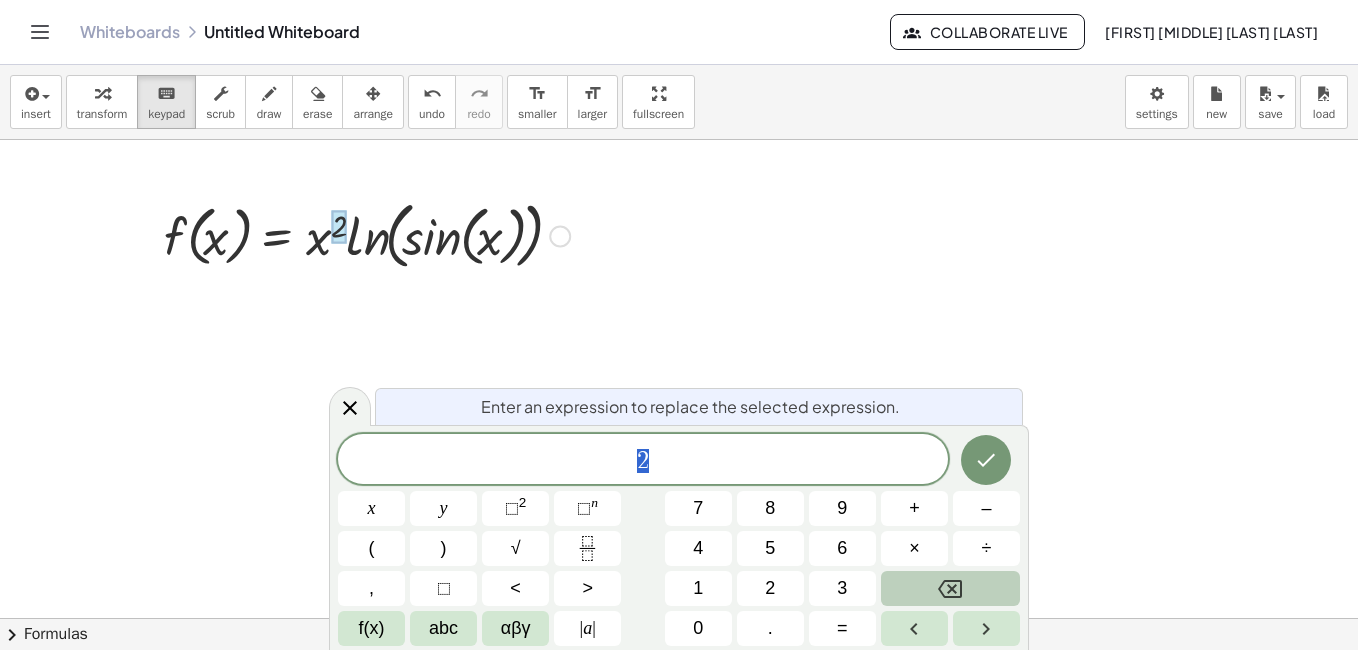 click at bounding box center (367, 234) 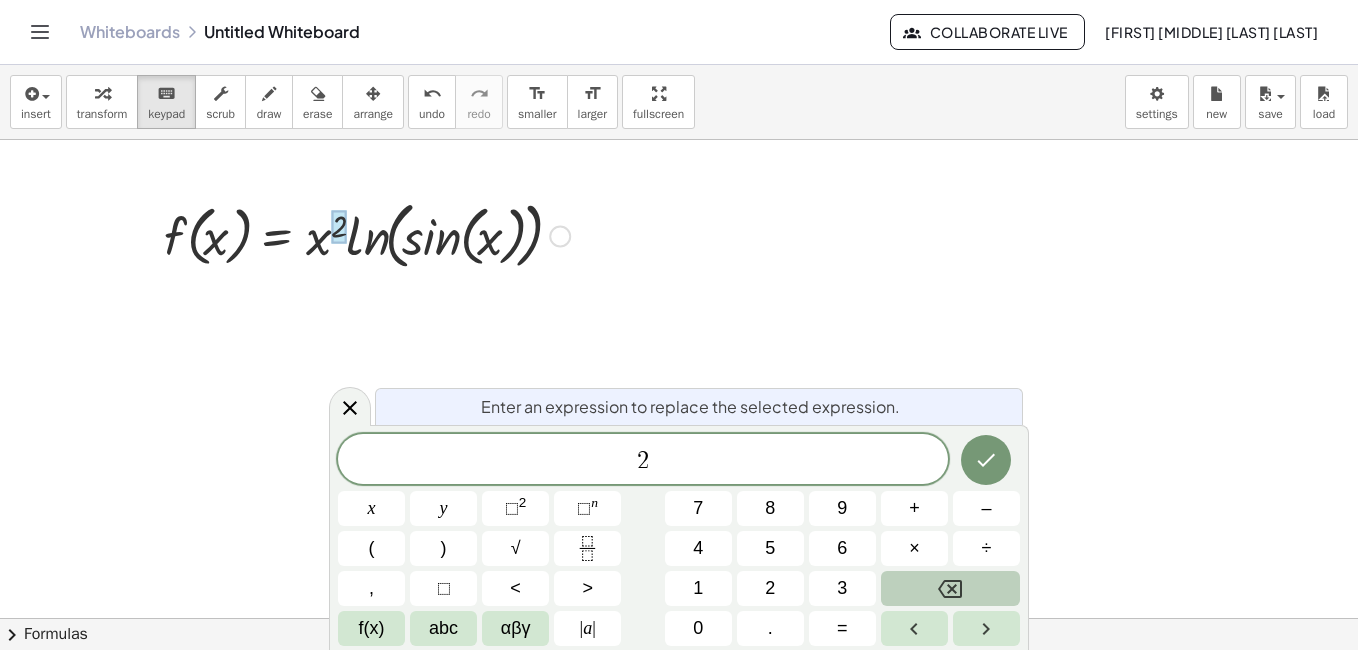click at bounding box center [367, 234] 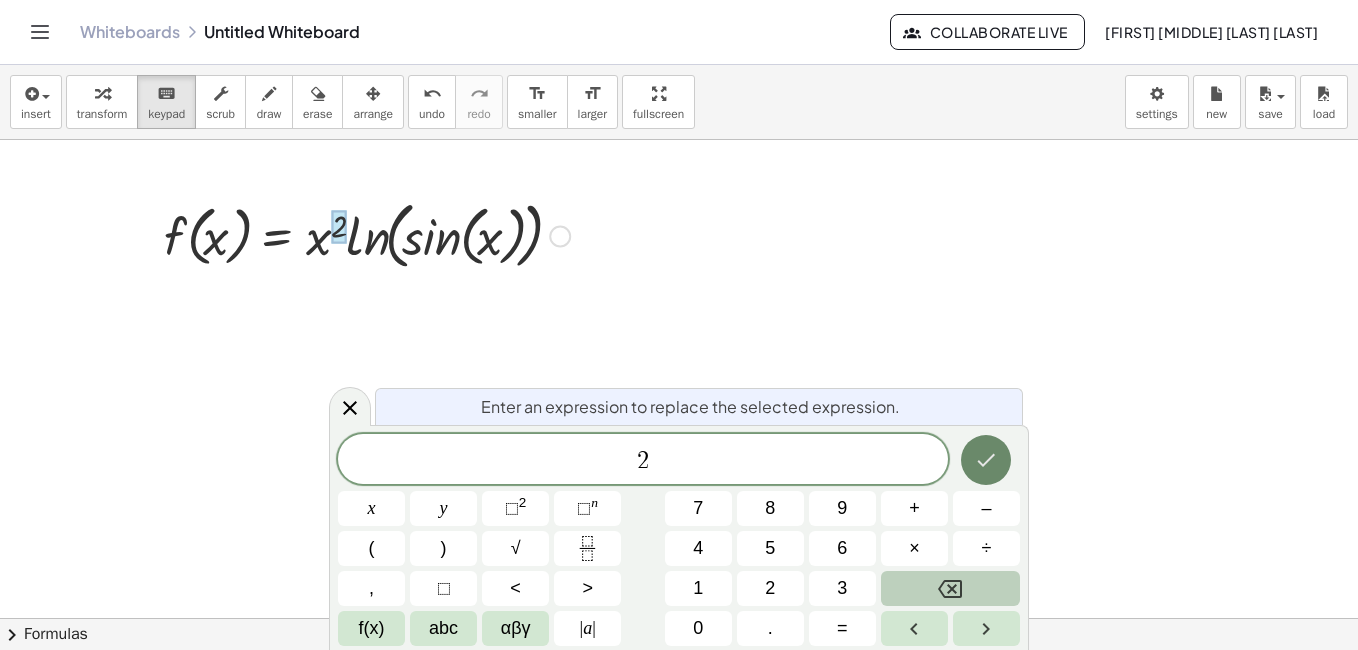 click 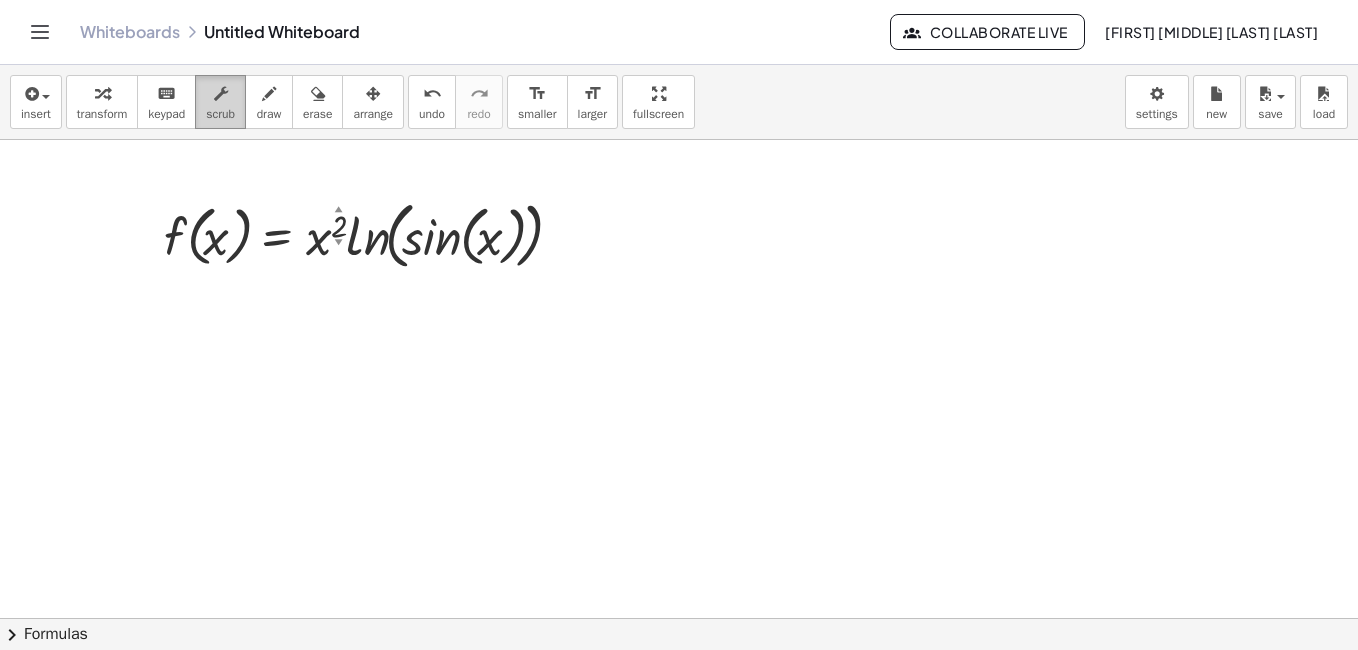 click on "scrub" at bounding box center [220, 114] 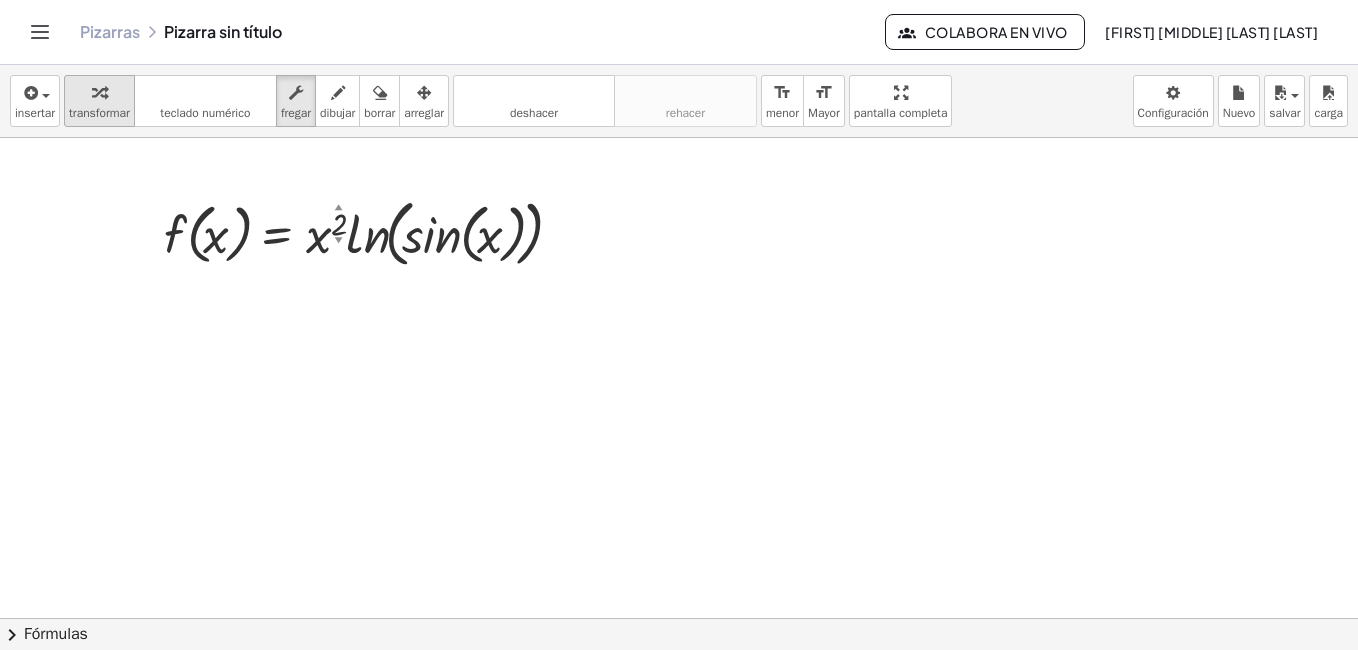 click at bounding box center (99, 92) 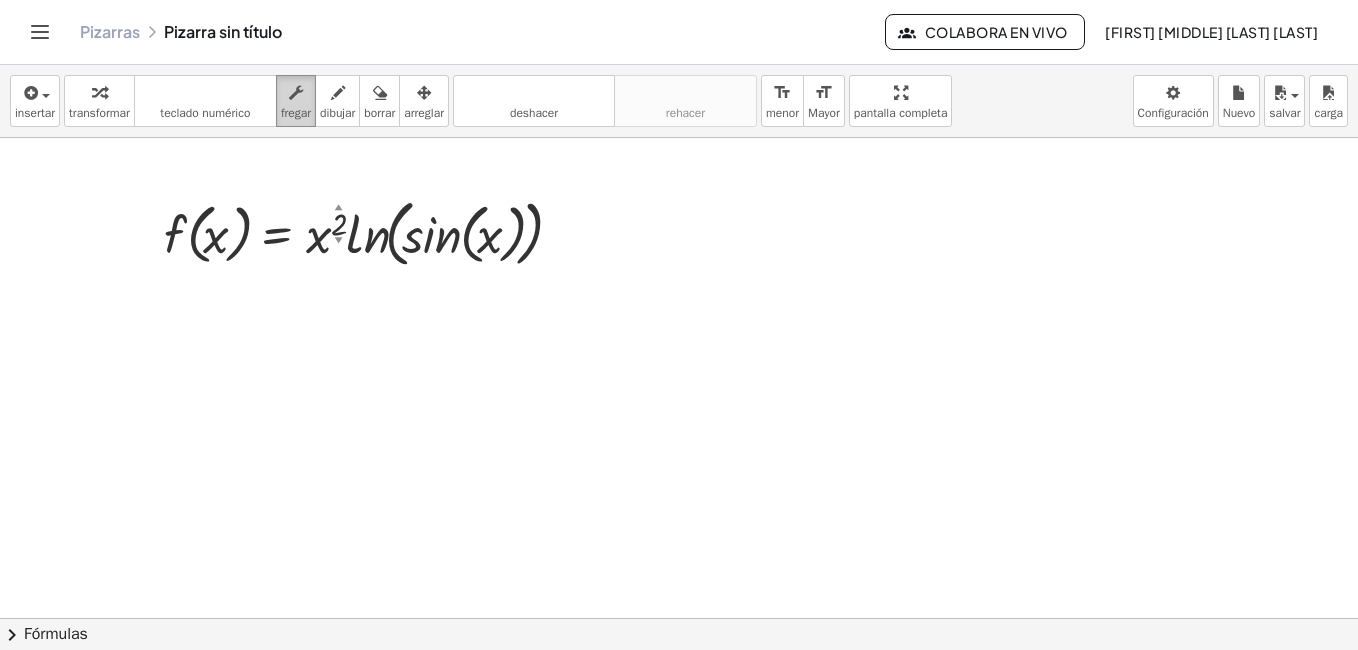 click on "fregar" at bounding box center [296, 113] 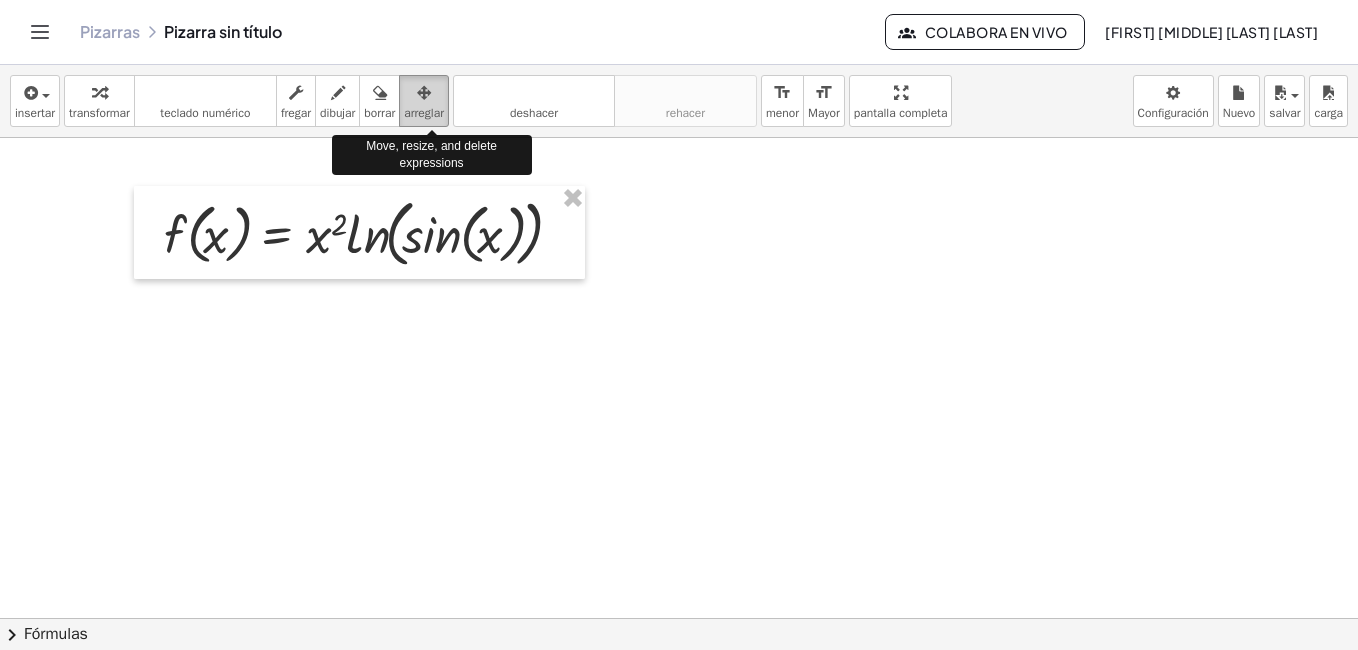 click on "arreglar" at bounding box center [424, 113] 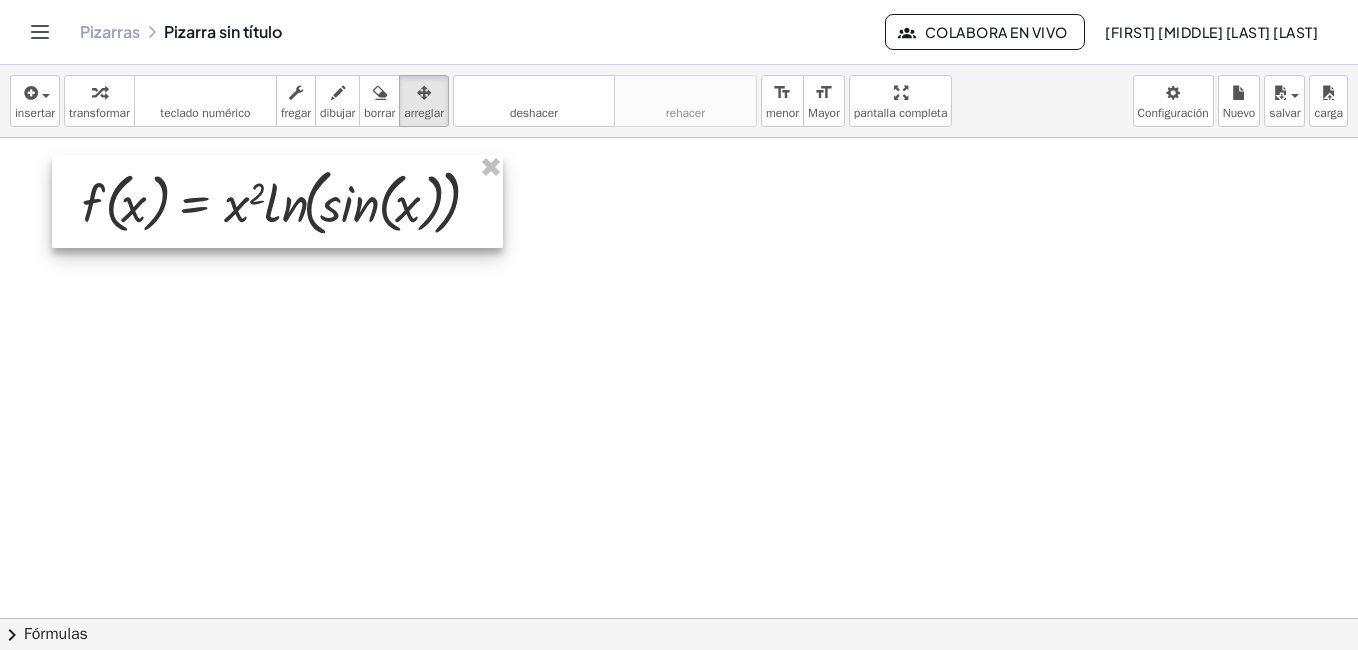 drag, startPoint x: 382, startPoint y: 196, endPoint x: 300, endPoint y: 165, distance: 87.66413 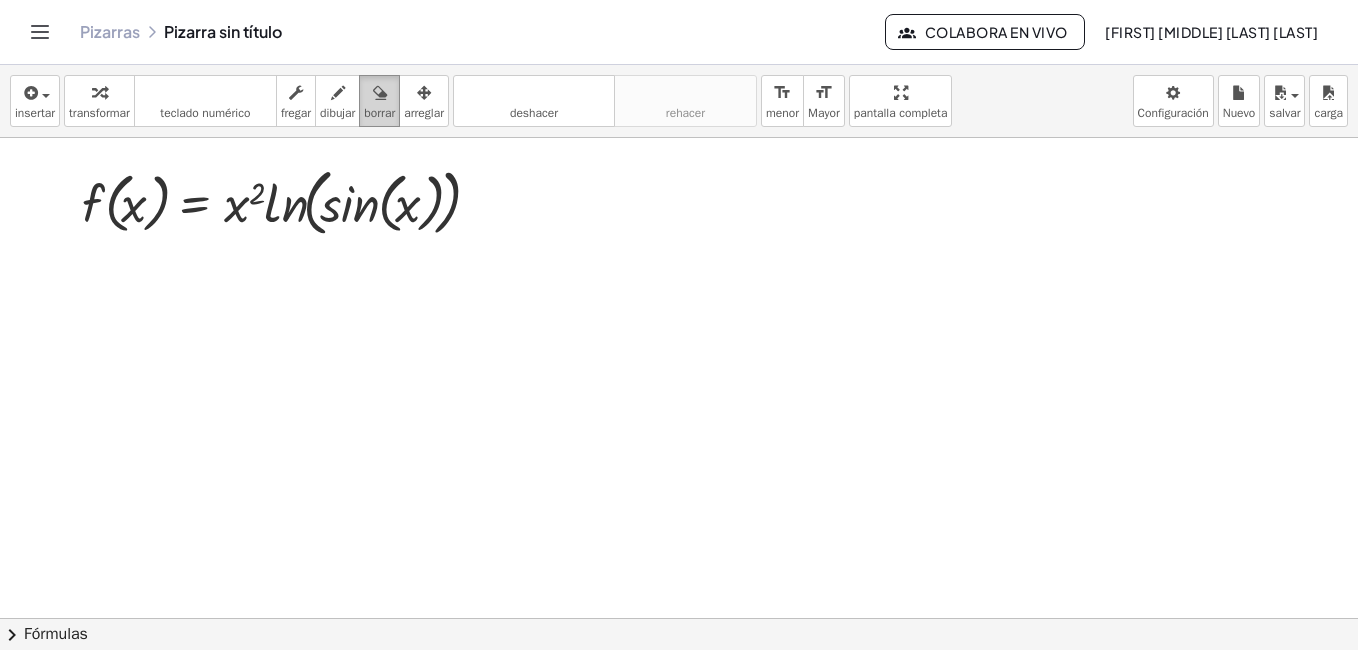 click on "borrar" at bounding box center [379, 113] 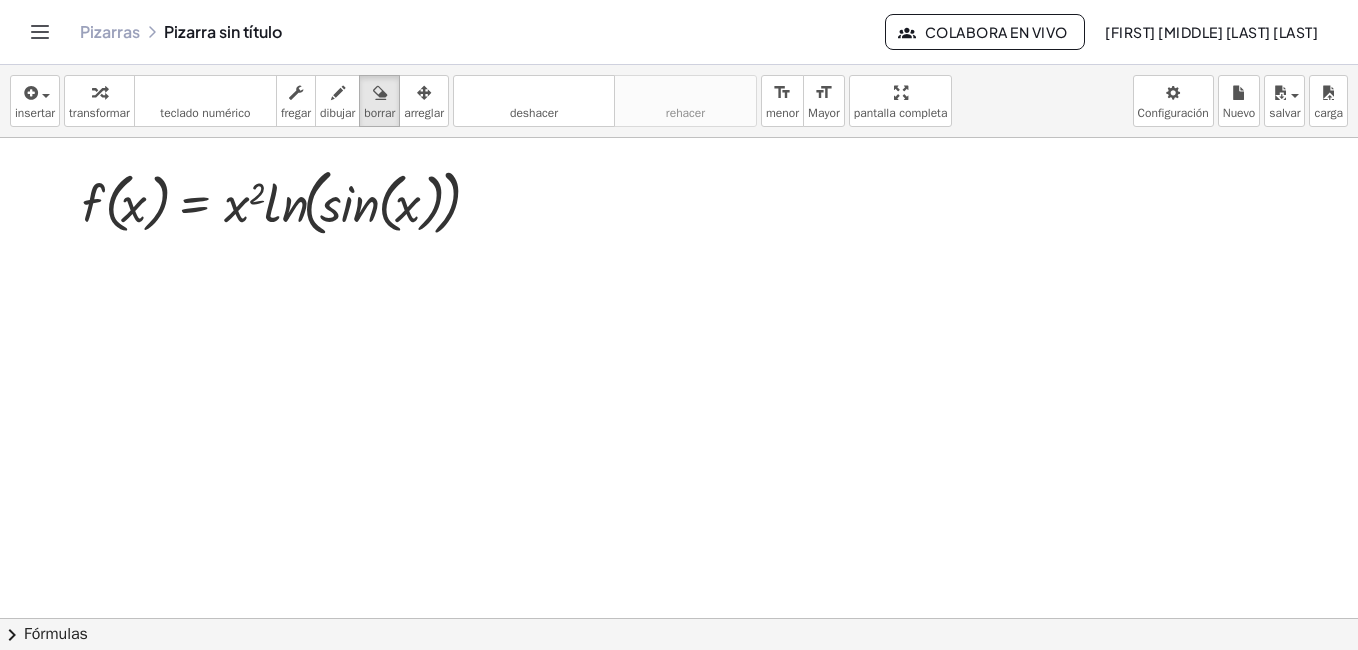 click at bounding box center [679, 618] 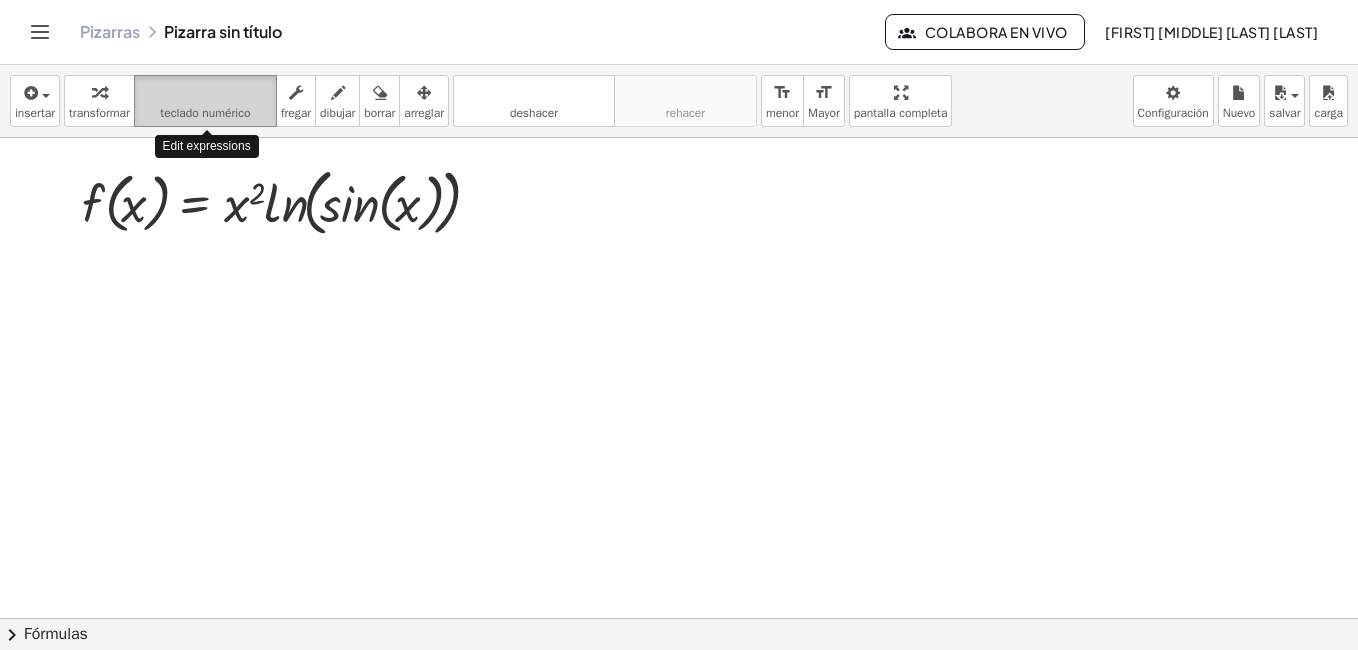 click on "teclado numérico" at bounding box center (205, 113) 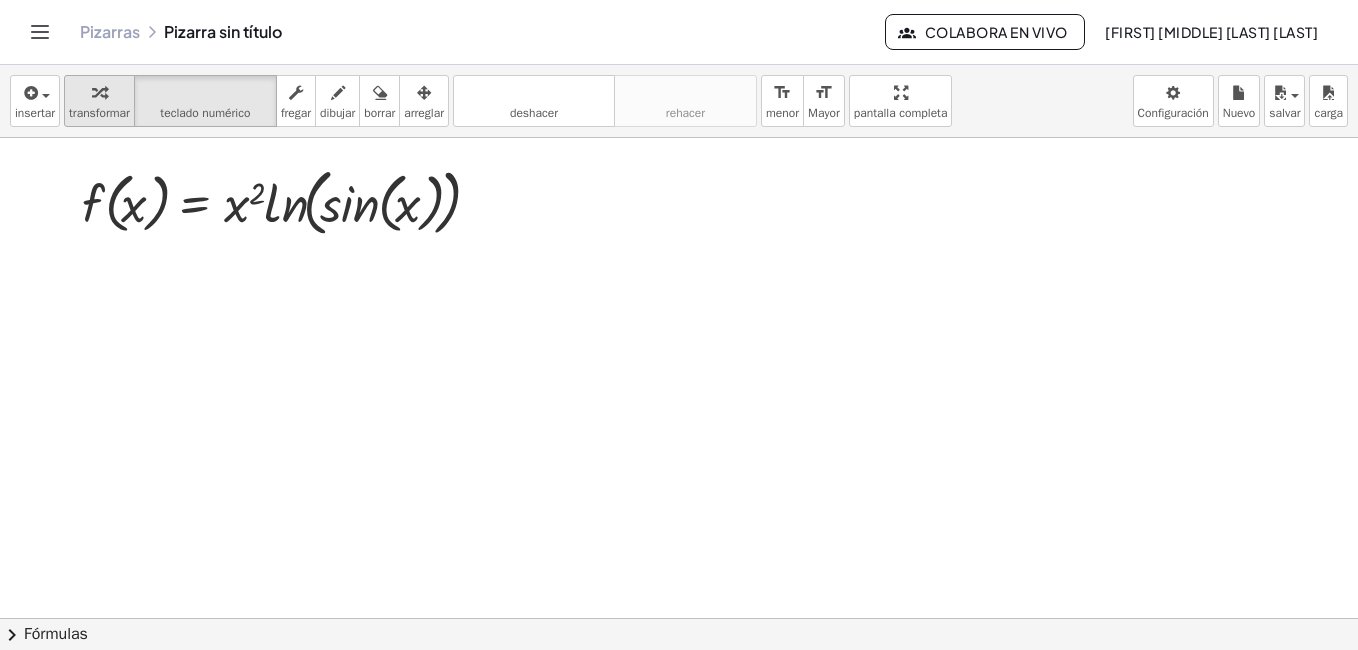 click on "transformar" at bounding box center [99, 113] 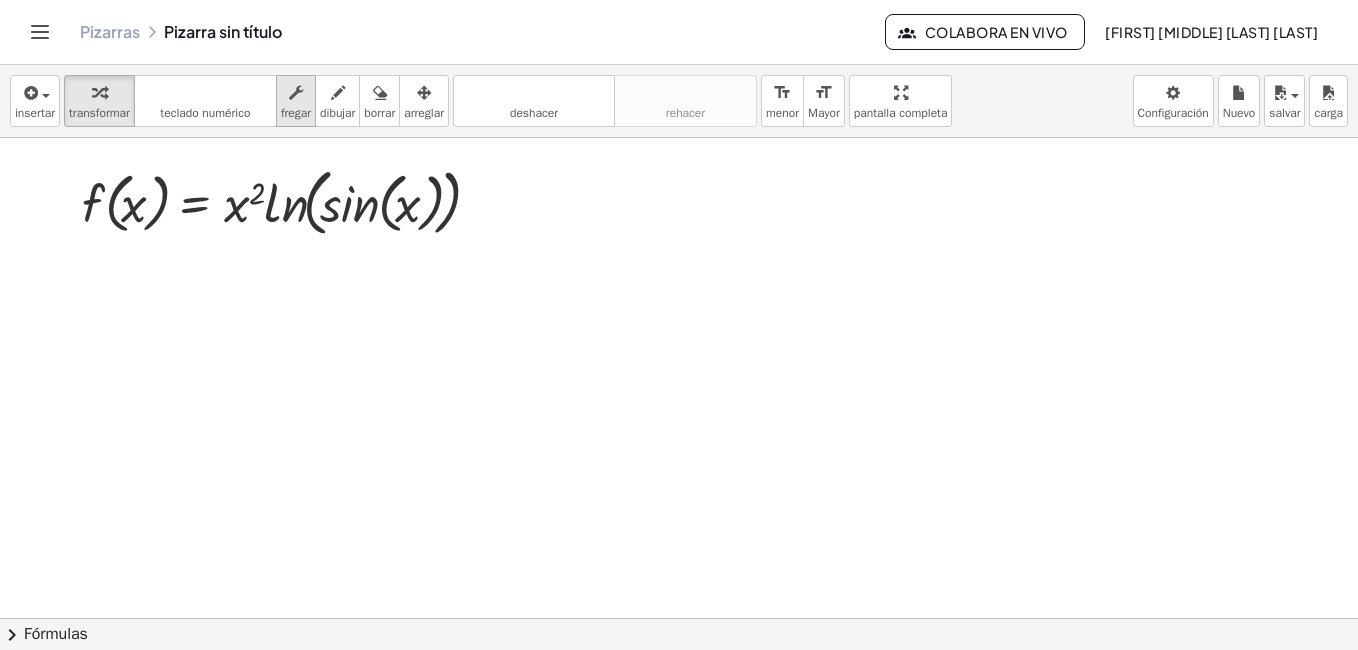click on "fregar" at bounding box center [296, 113] 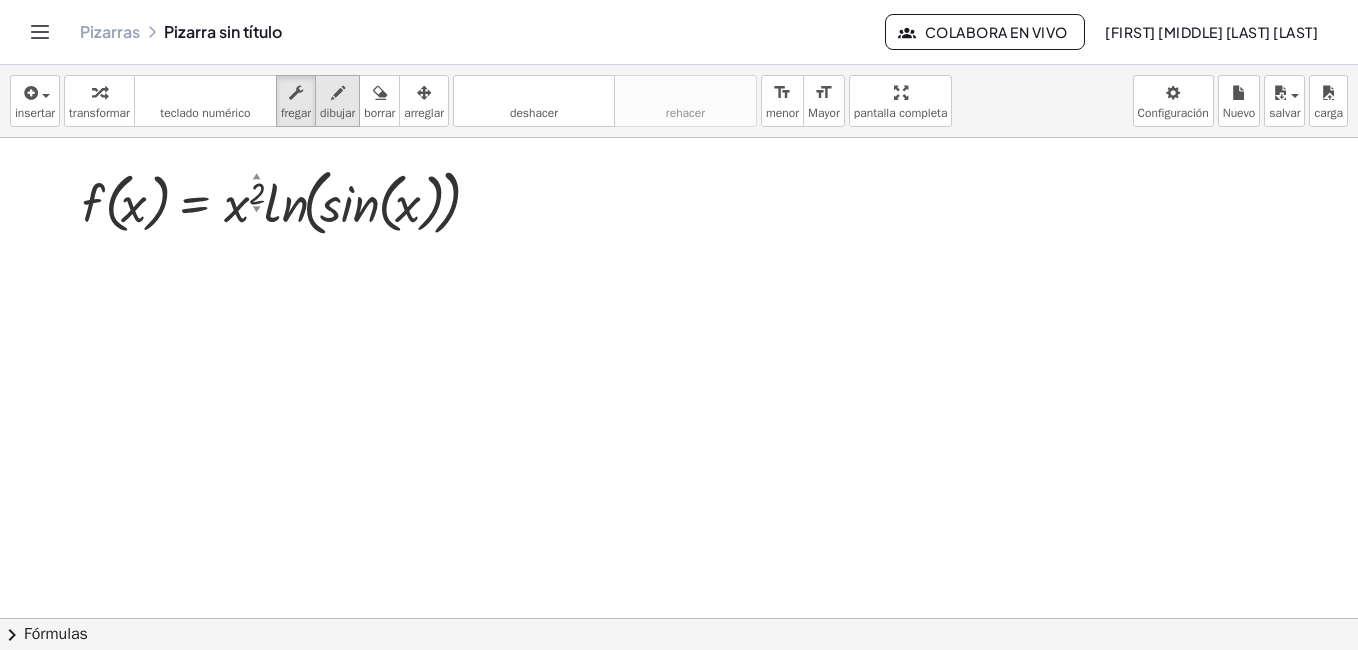click on "dibujar" at bounding box center [337, 113] 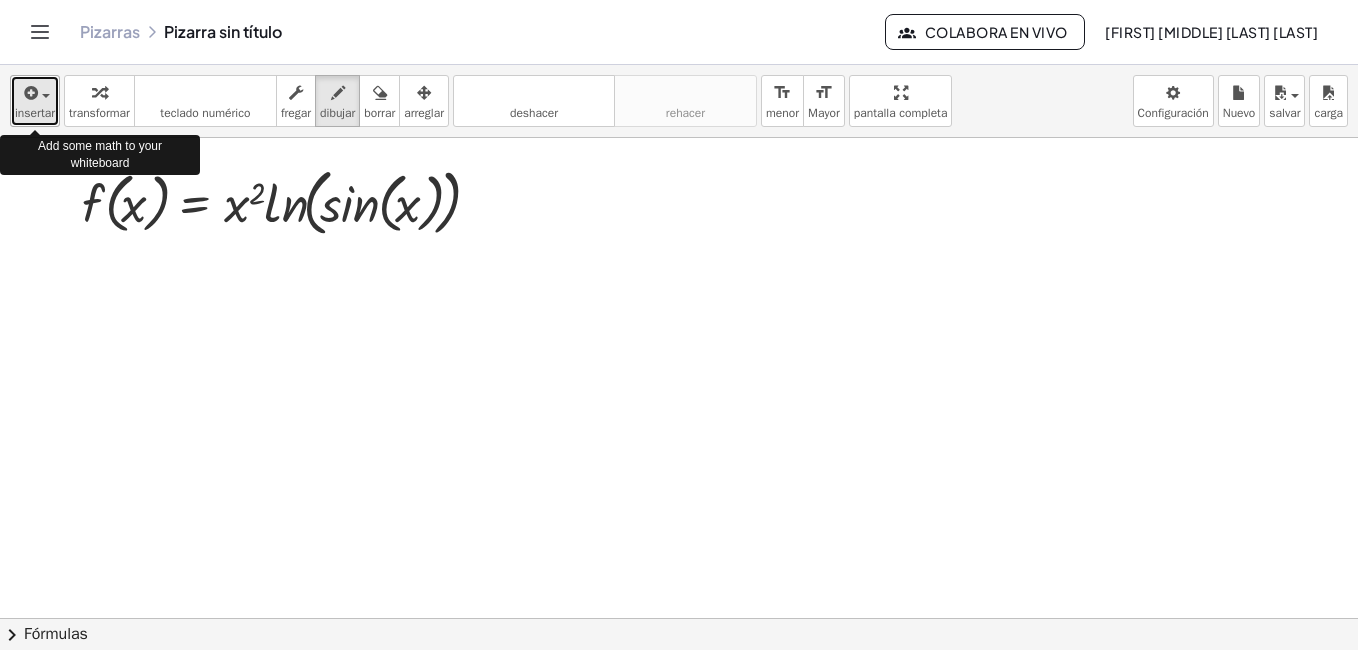 click on "insertar" at bounding box center [35, 101] 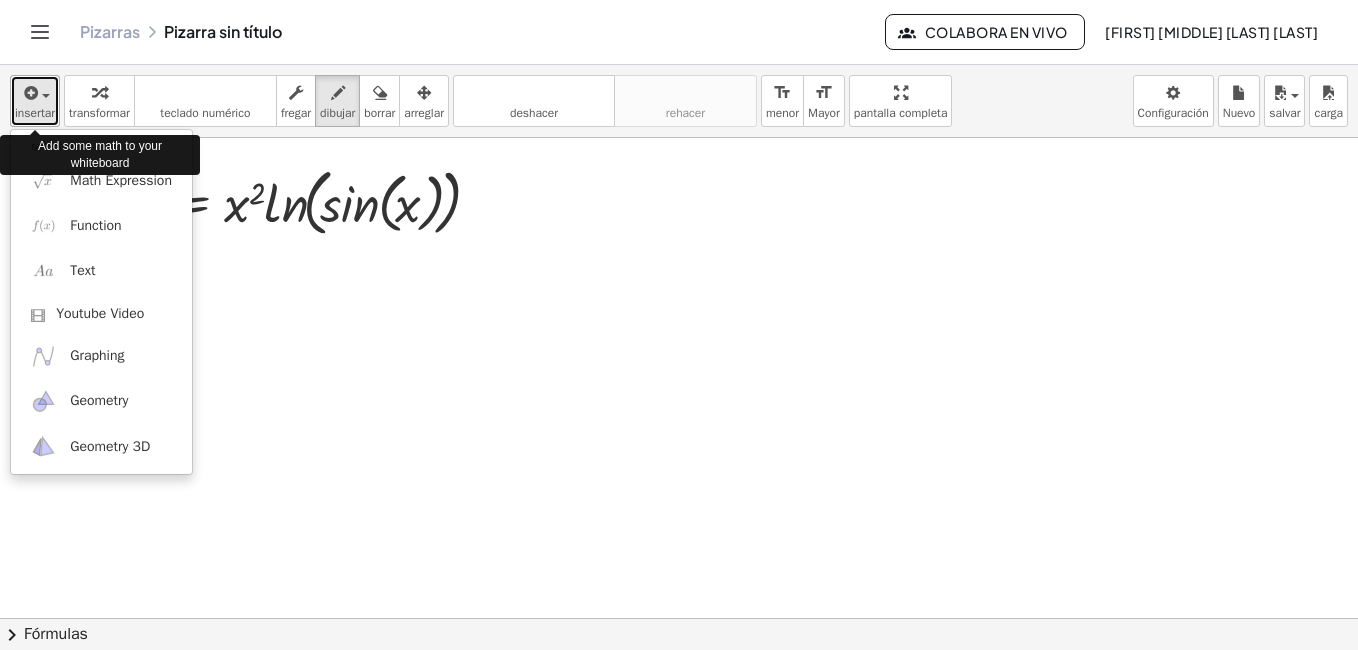 click on "insertar" at bounding box center (35, 113) 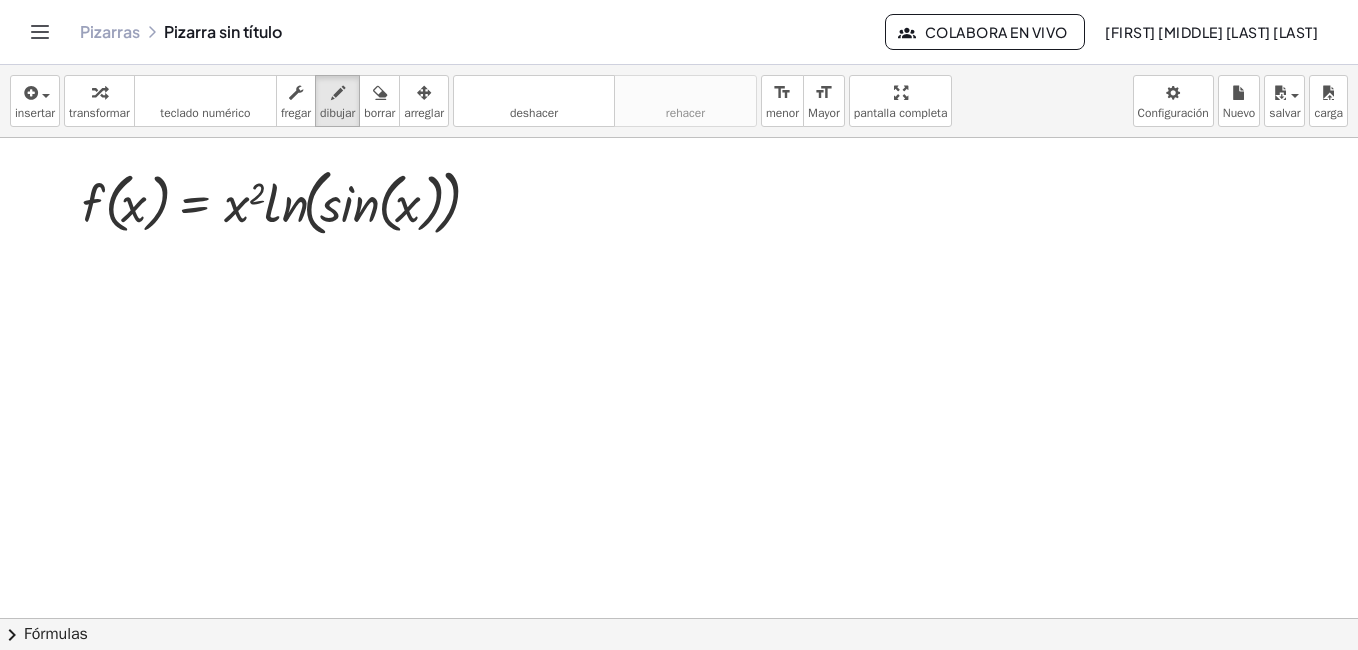 click on "chevron_right" at bounding box center [12, 635] 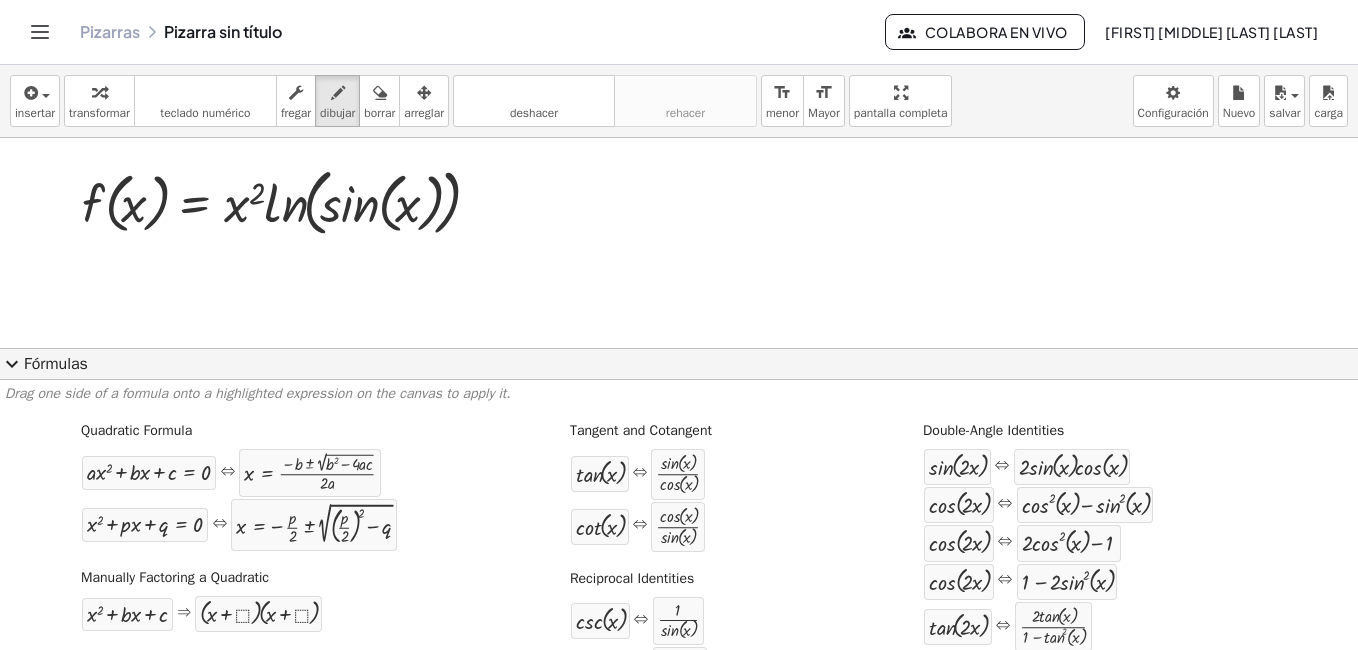 scroll, scrollTop: 0, scrollLeft: 0, axis: both 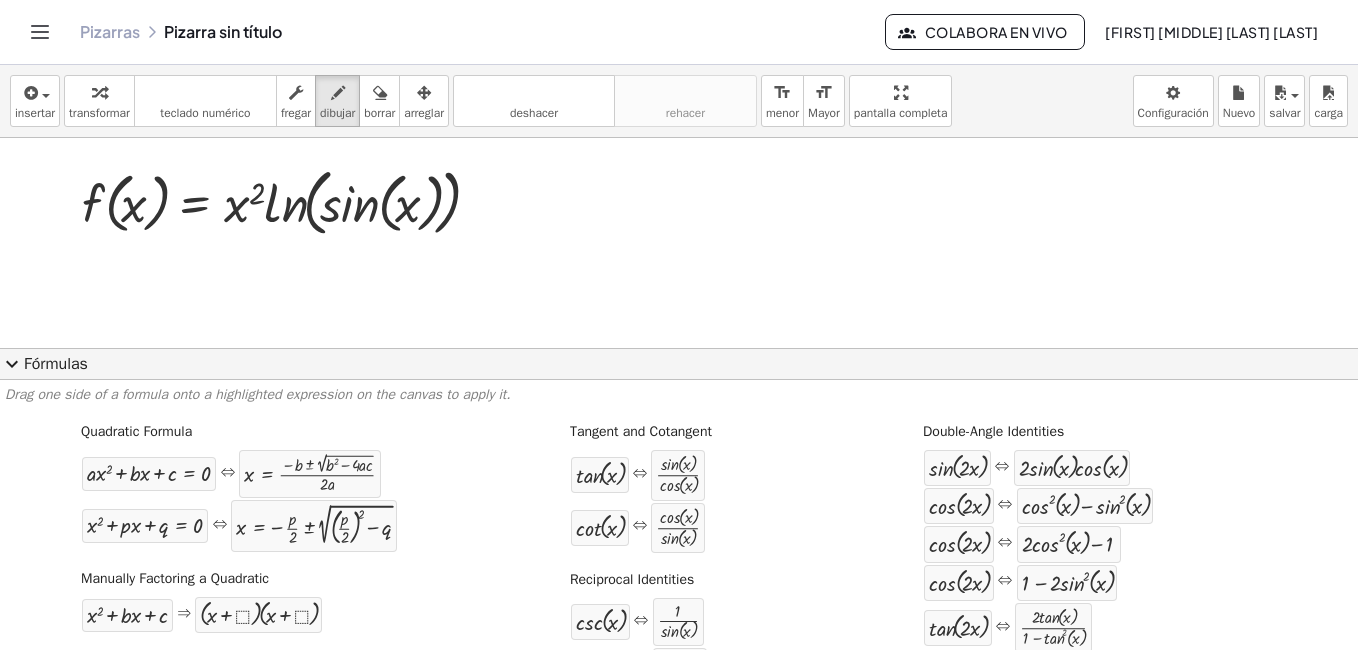 click on "expand_more" at bounding box center [12, 364] 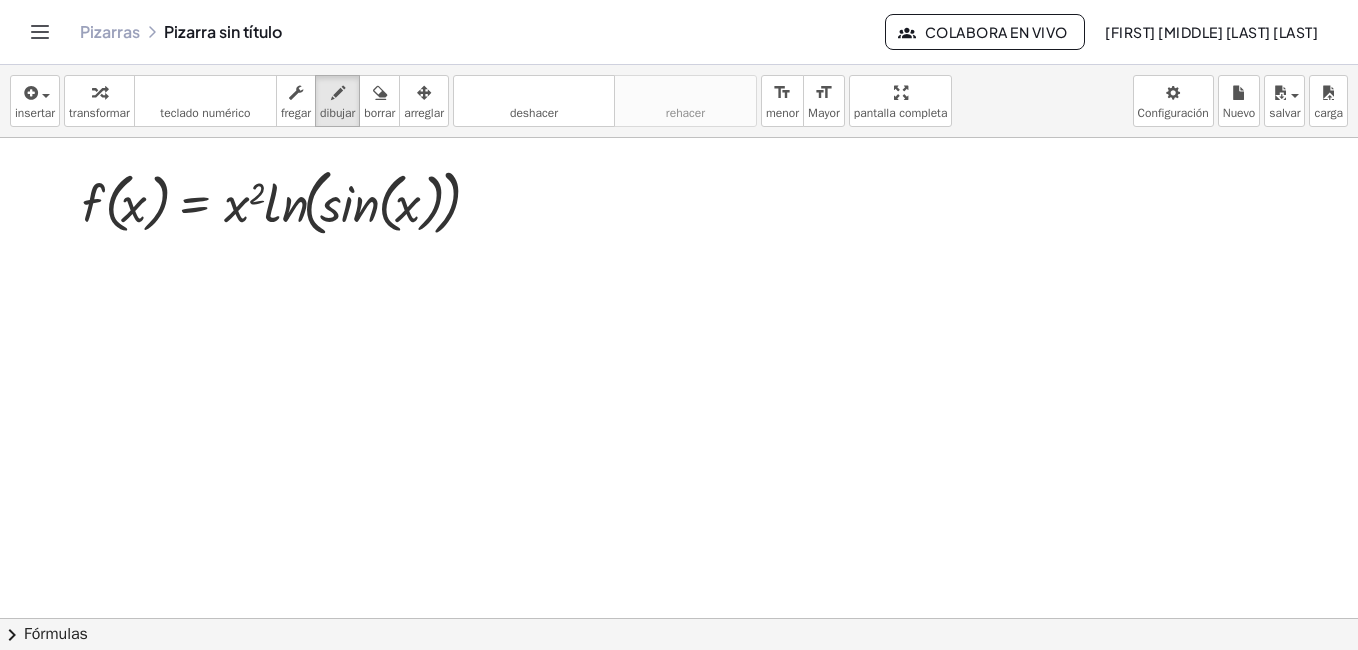 click 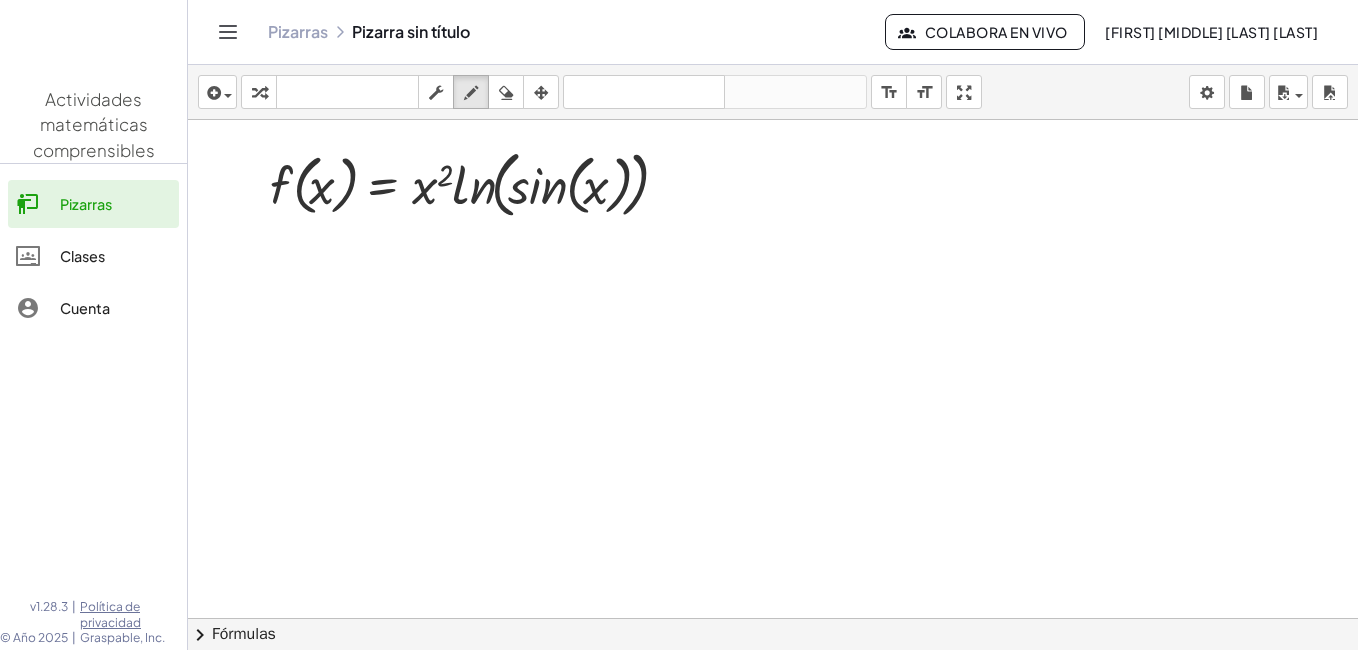 click 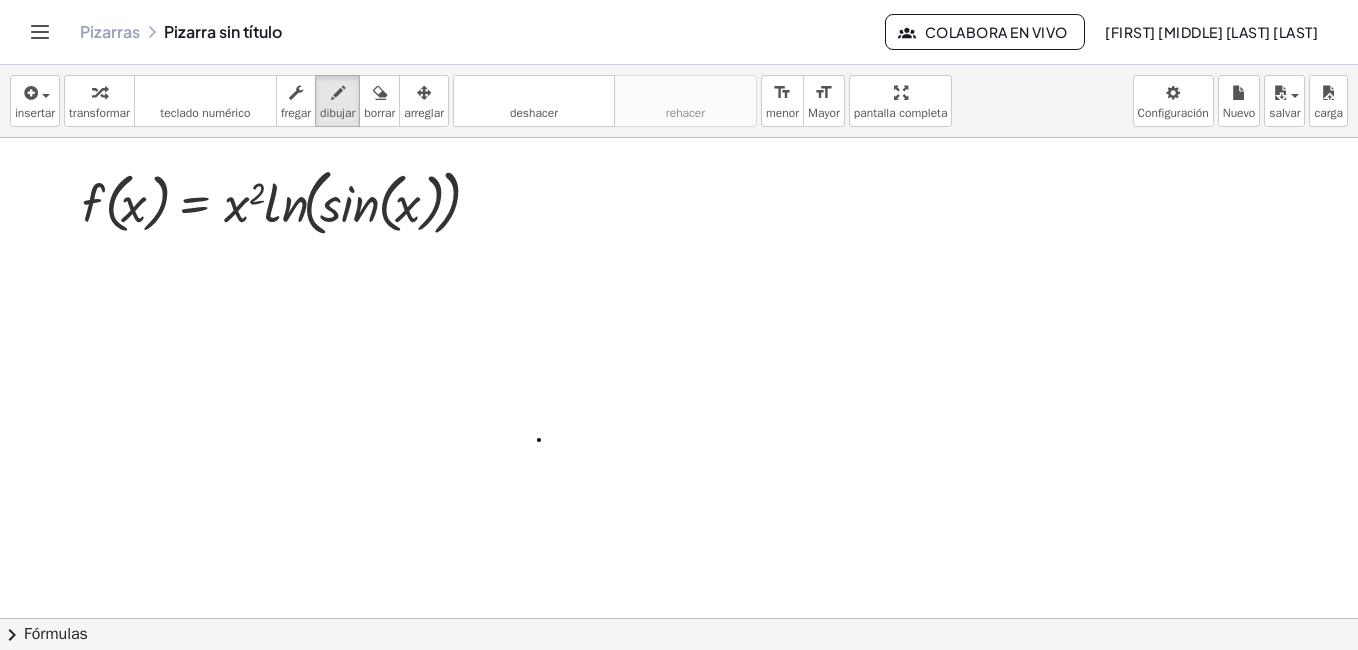 click at bounding box center (679, 618) 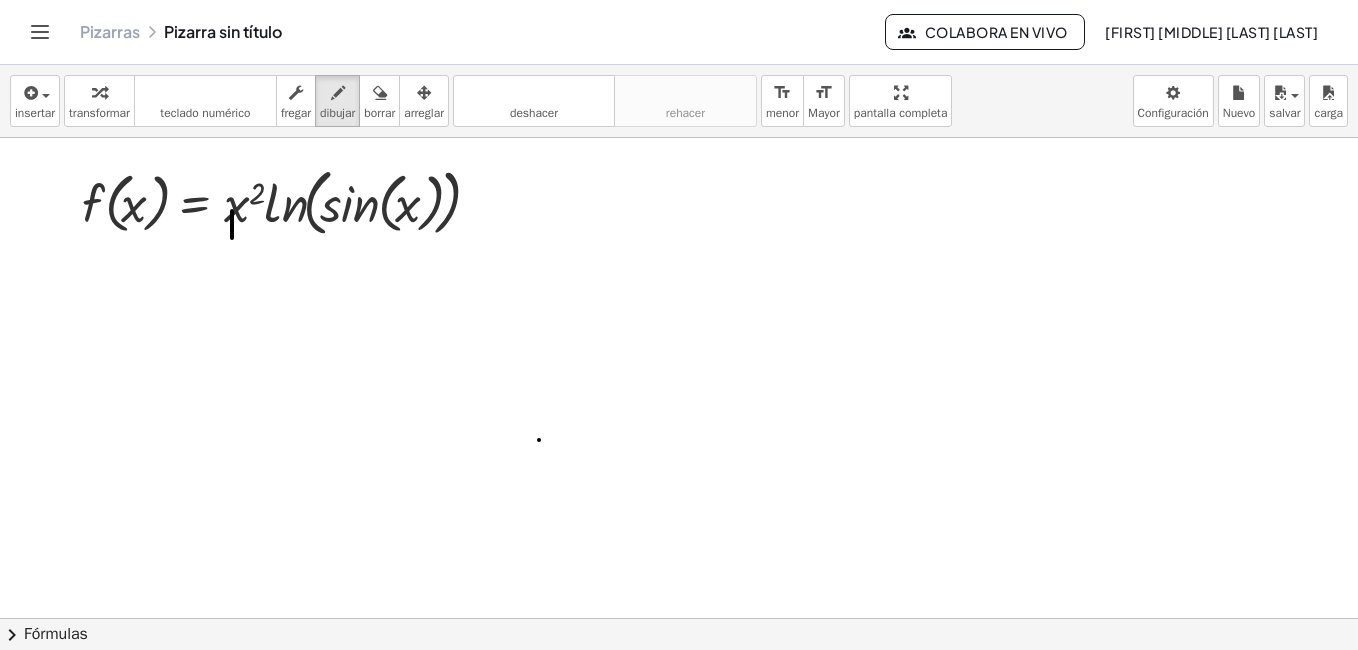 drag, startPoint x: 232, startPoint y: 211, endPoint x: 232, endPoint y: 238, distance: 27 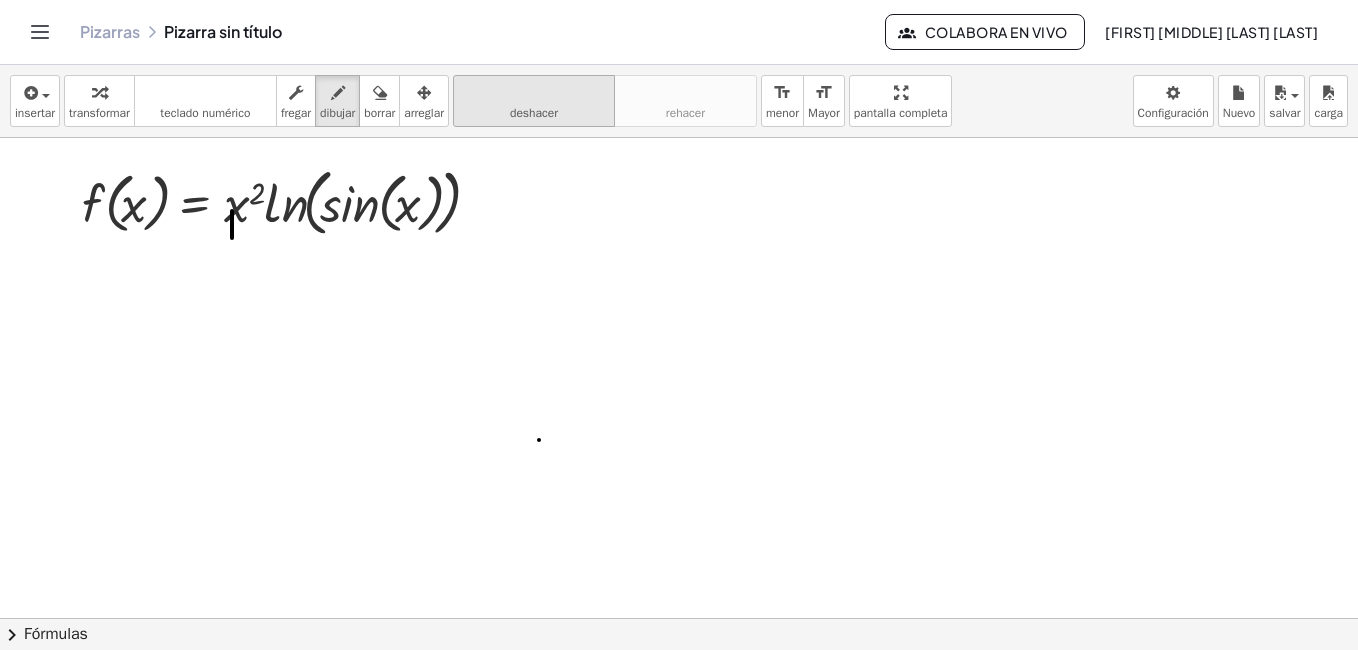 click on "deshacer" at bounding box center [534, 113] 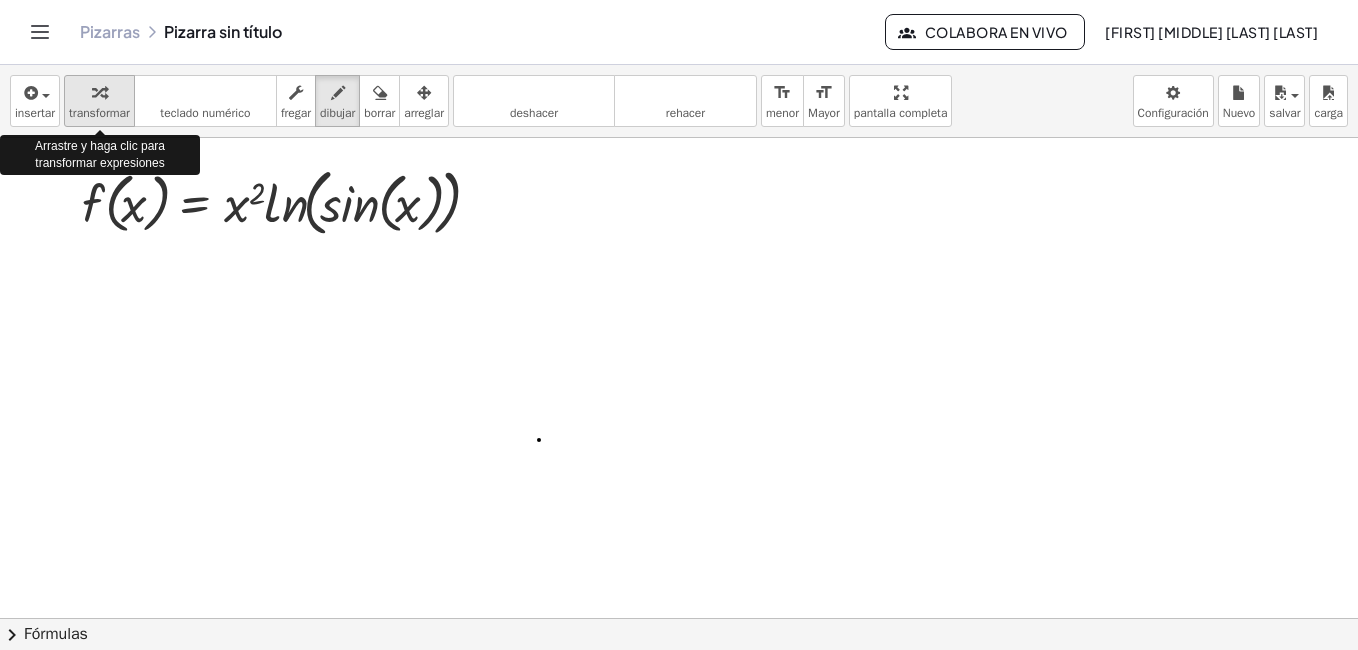 click on "transformar" at bounding box center (99, 113) 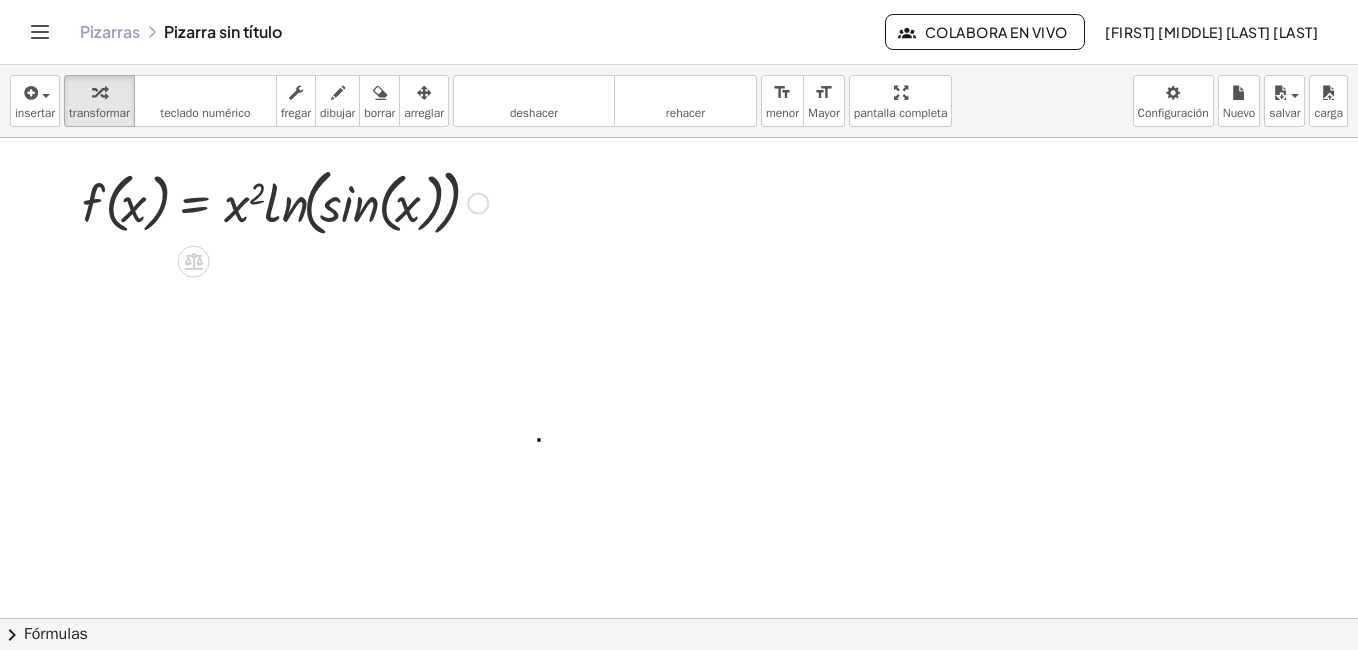 click at bounding box center [285, 201] 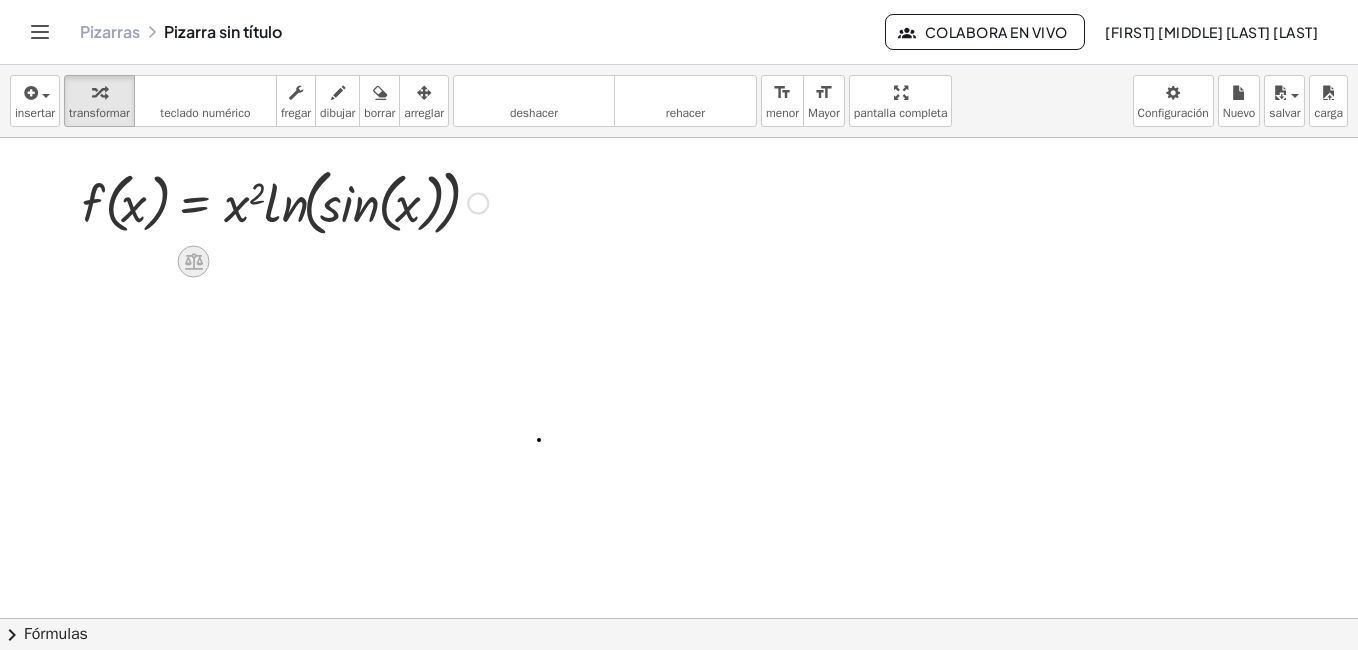 click 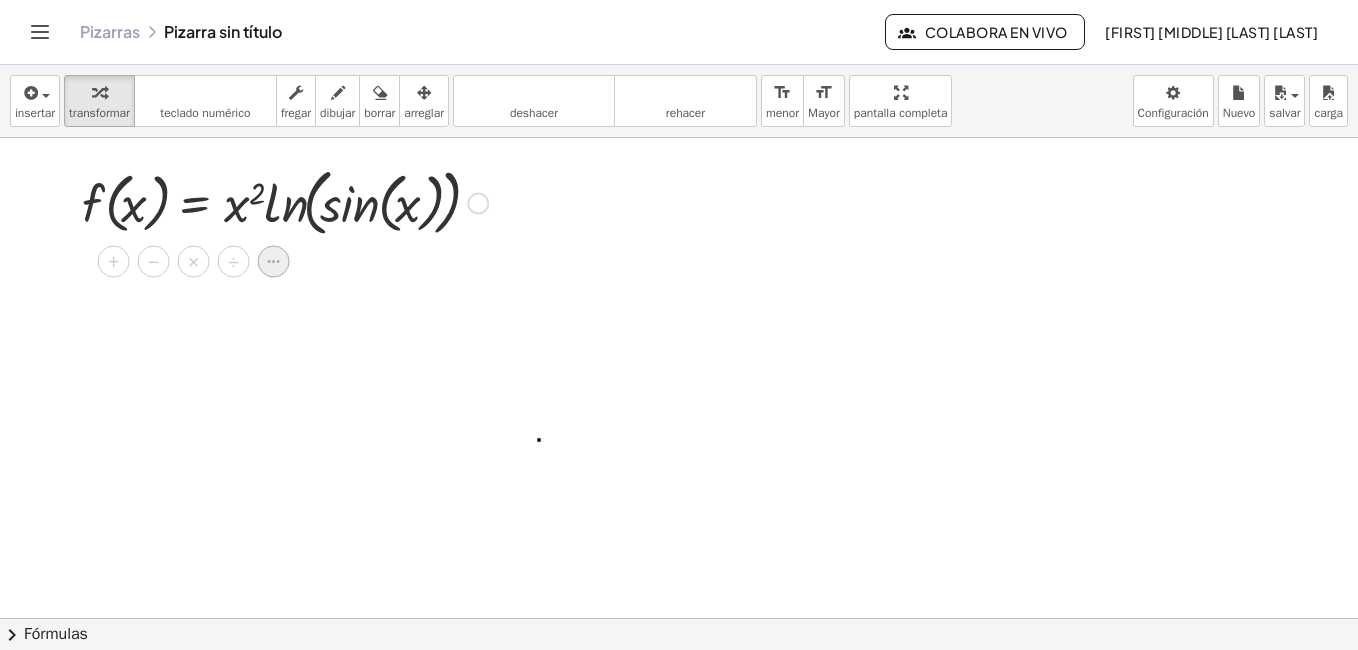 click 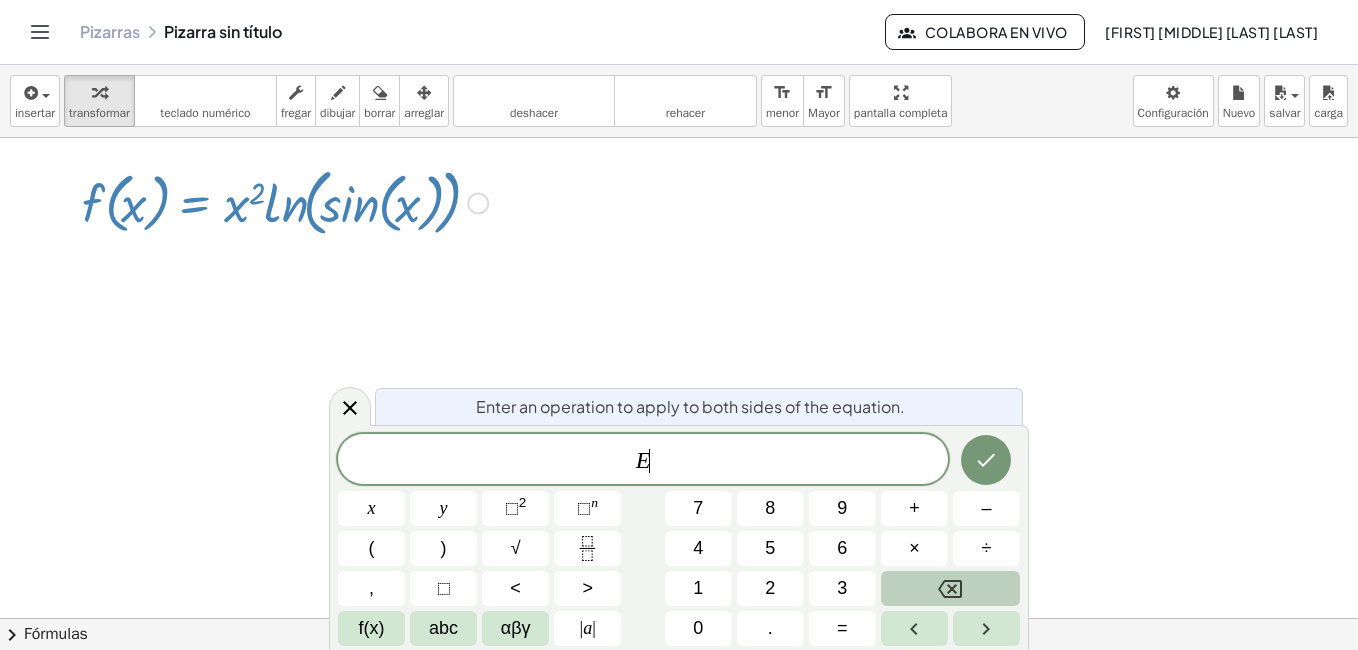 click at bounding box center [950, 588] 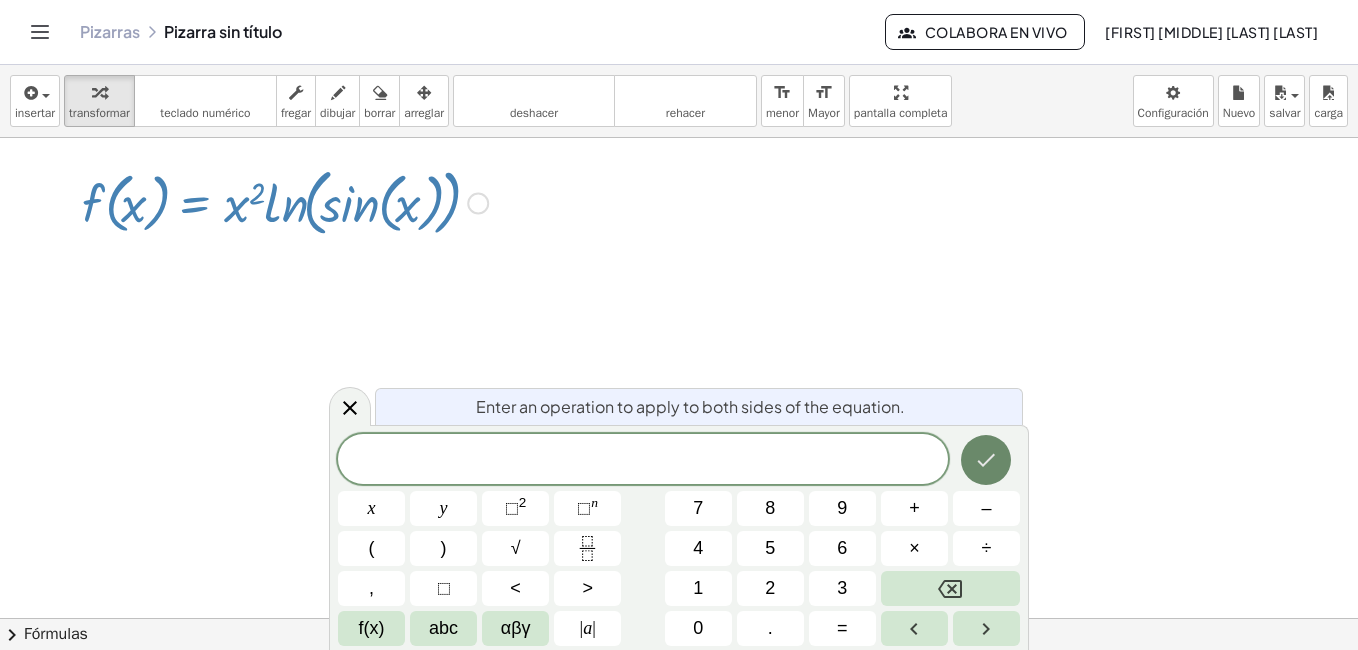 click at bounding box center [986, 460] 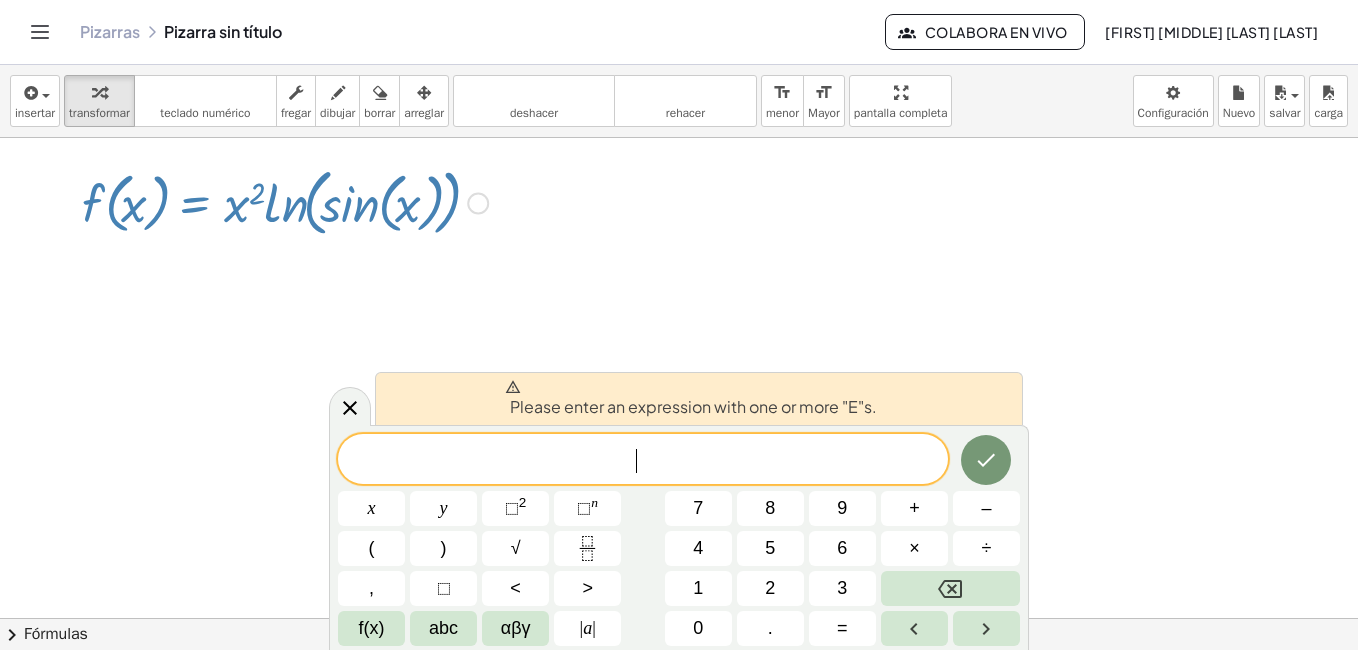 click on "​" at bounding box center (643, 461) 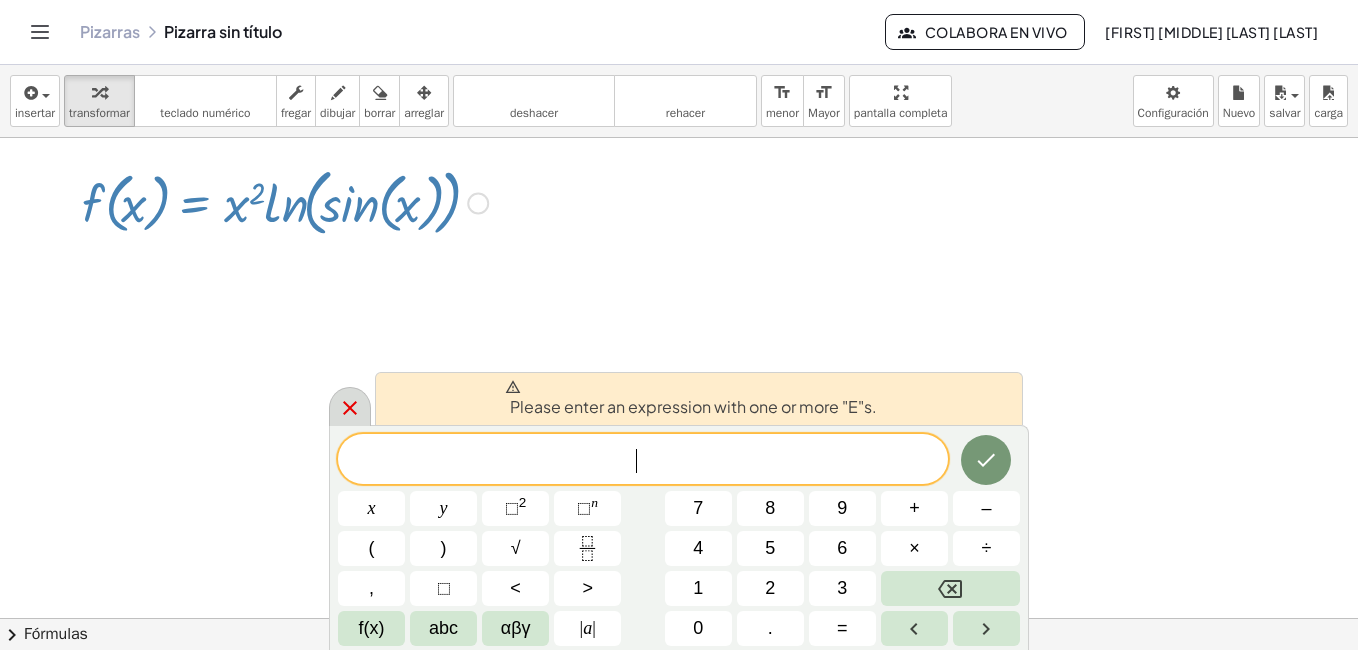 click 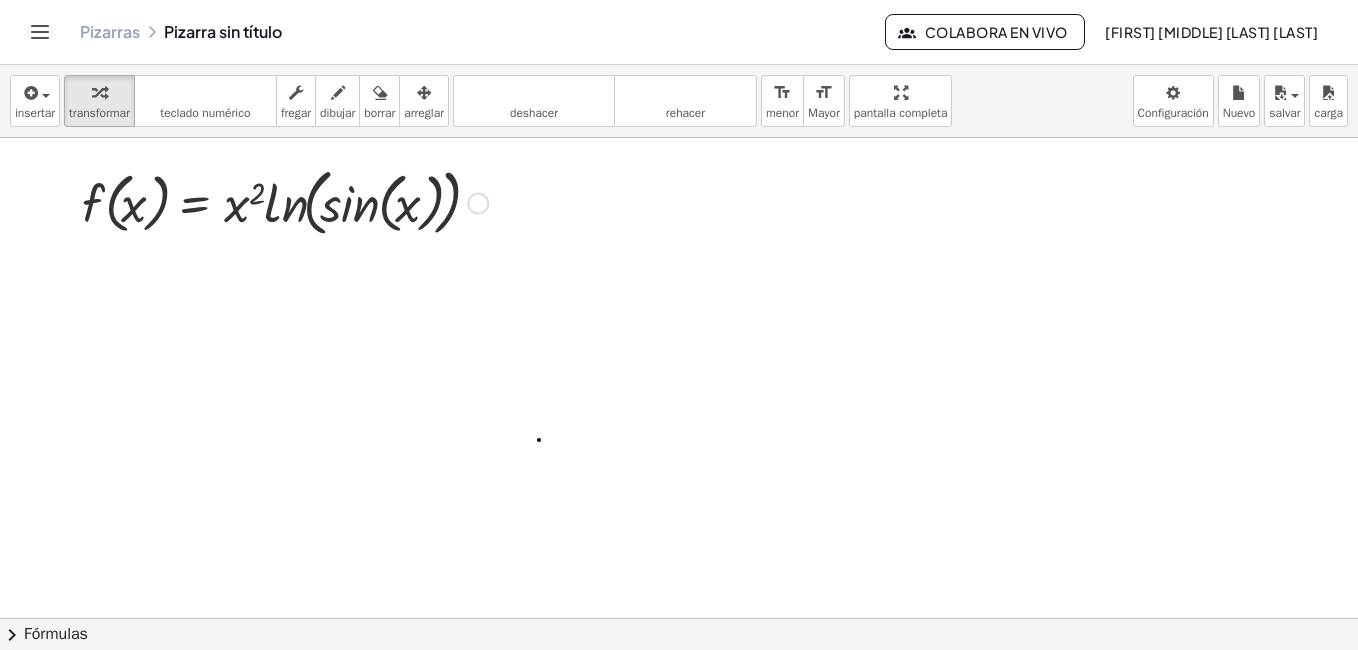 click at bounding box center [285, 201] 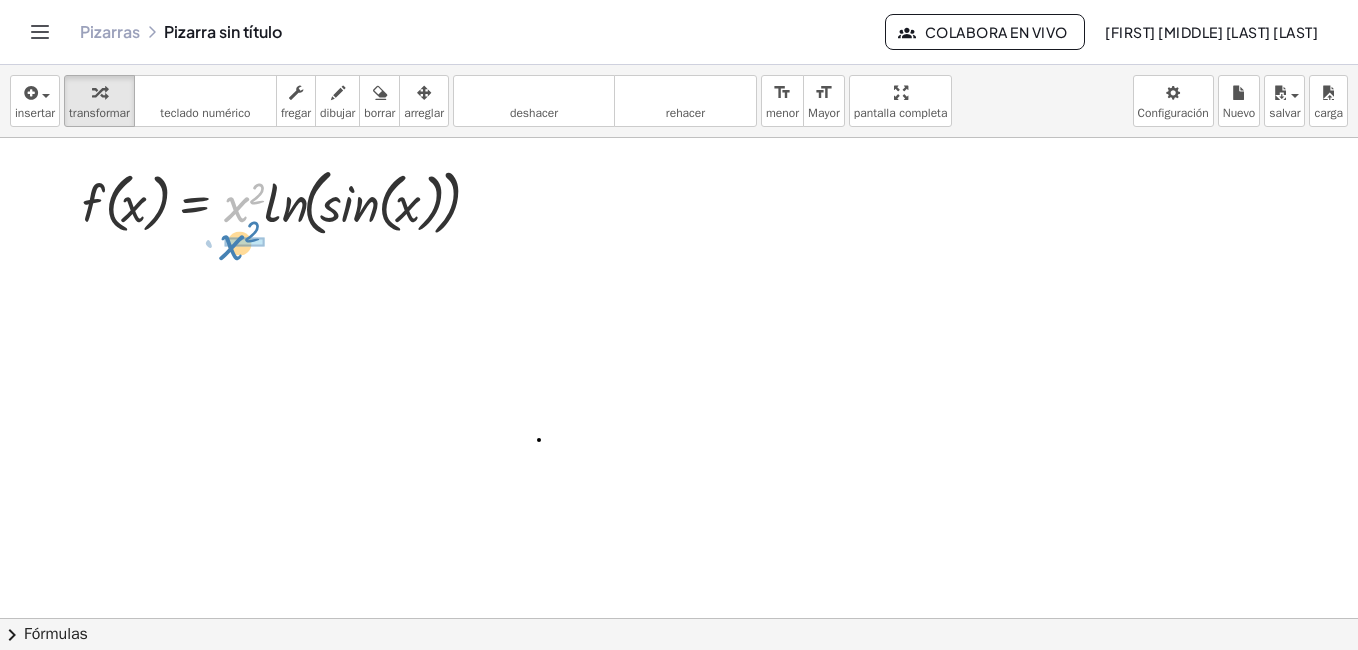 drag, startPoint x: 238, startPoint y: 211, endPoint x: 233, endPoint y: 249, distance: 38.327538 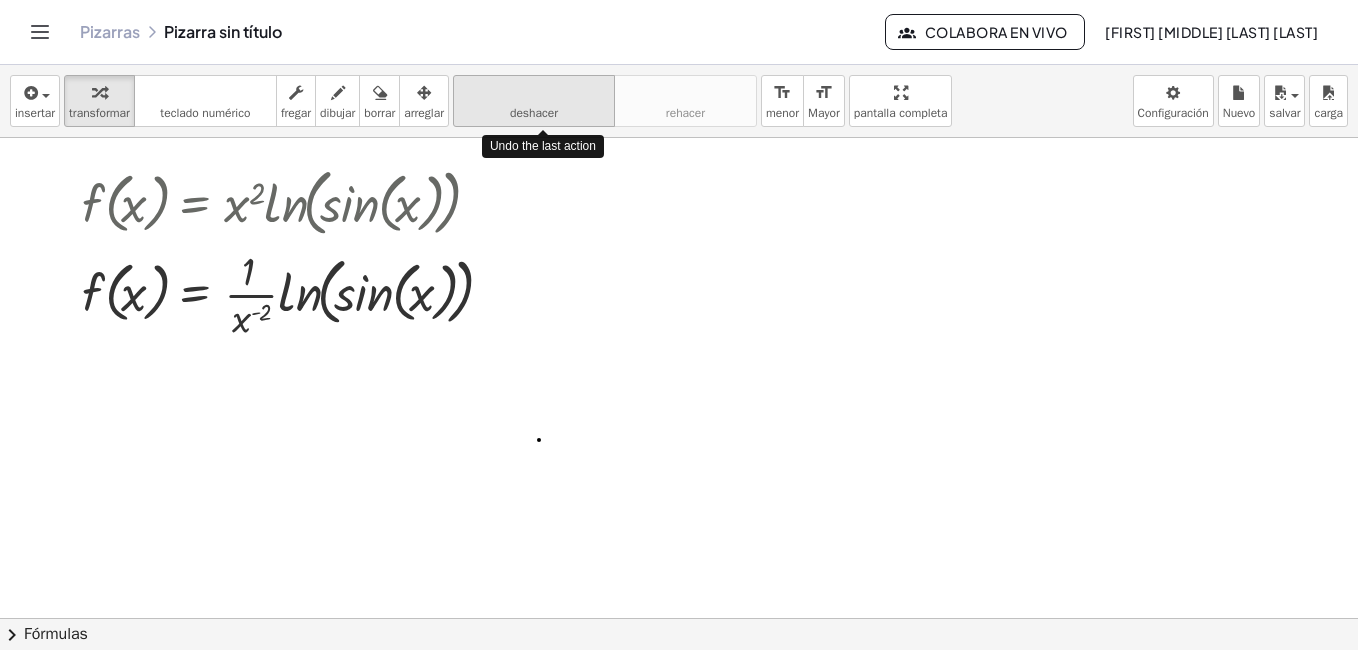 click on "deshacer" at bounding box center [534, 113] 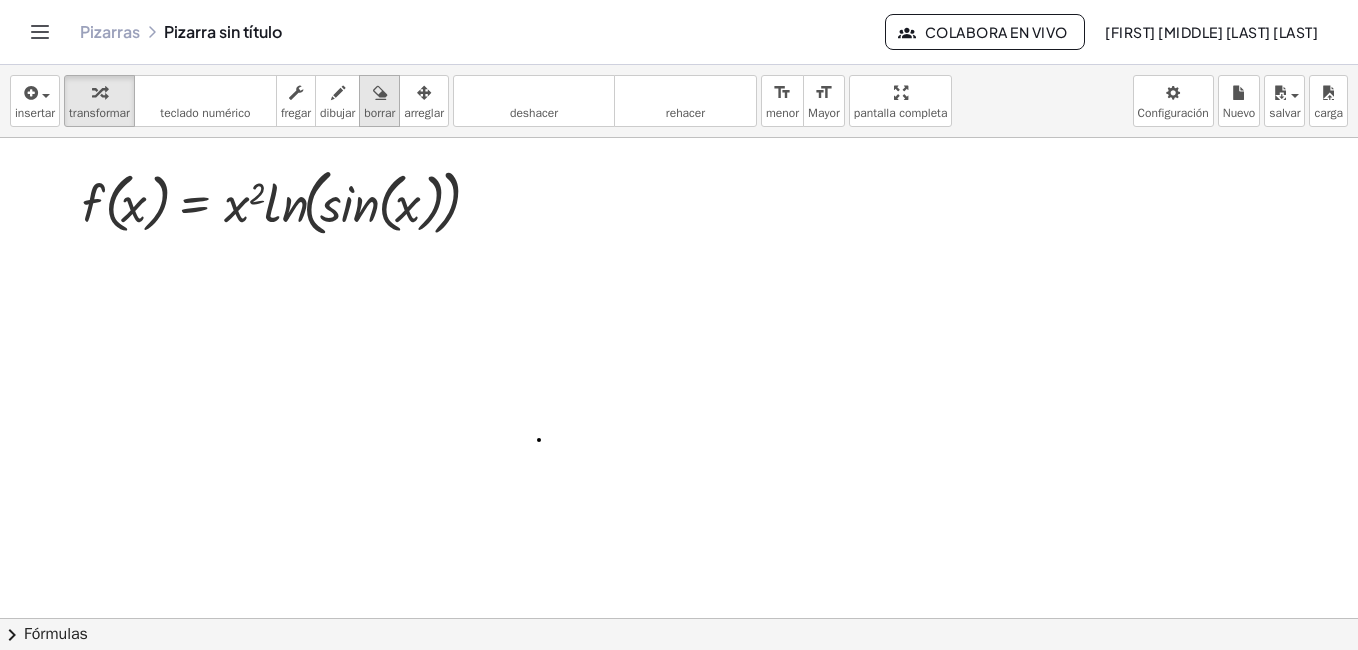 click at bounding box center [379, 92] 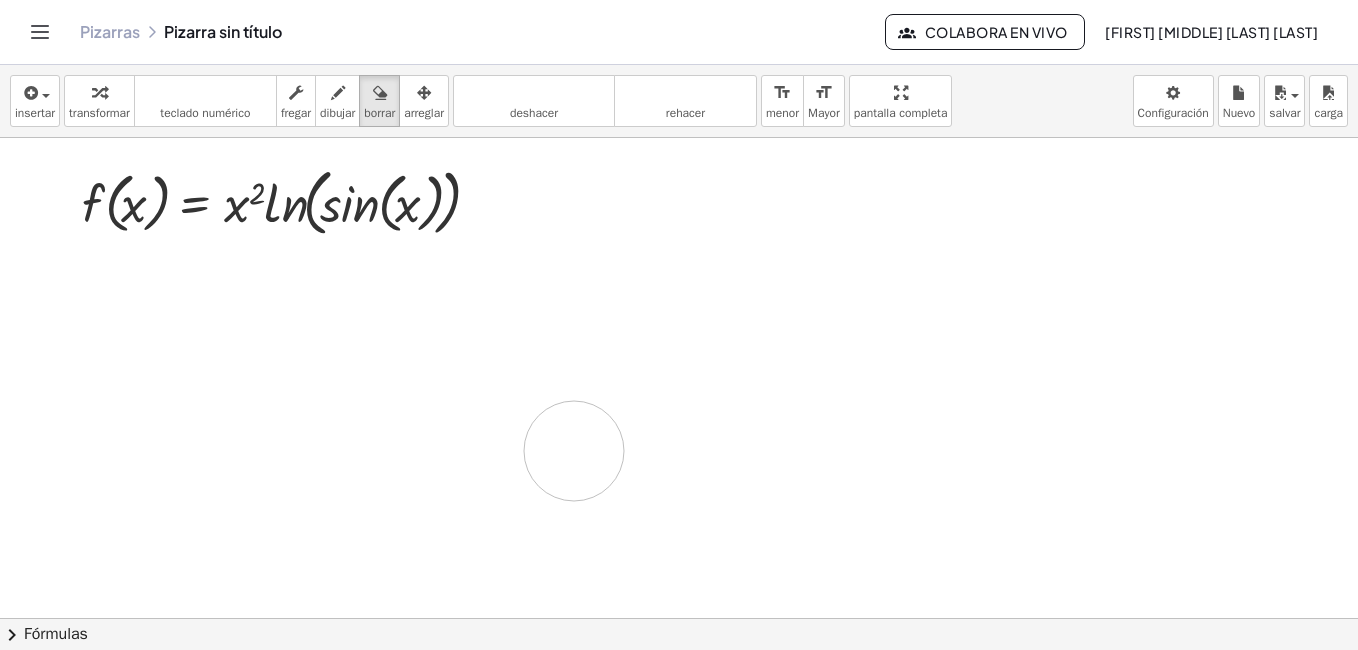 drag, startPoint x: 521, startPoint y: 443, endPoint x: 696, endPoint y: 475, distance: 177.90166 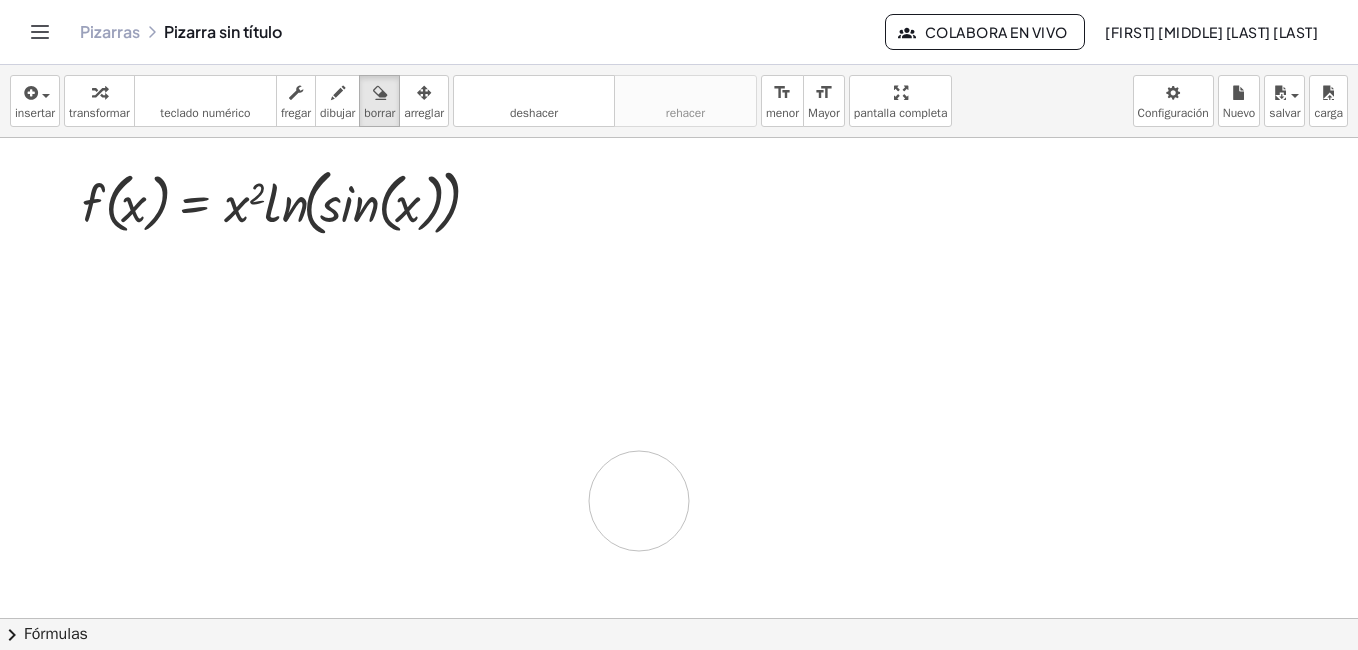 drag, startPoint x: 248, startPoint y: 373, endPoint x: 704, endPoint y: 461, distance: 464.4136 